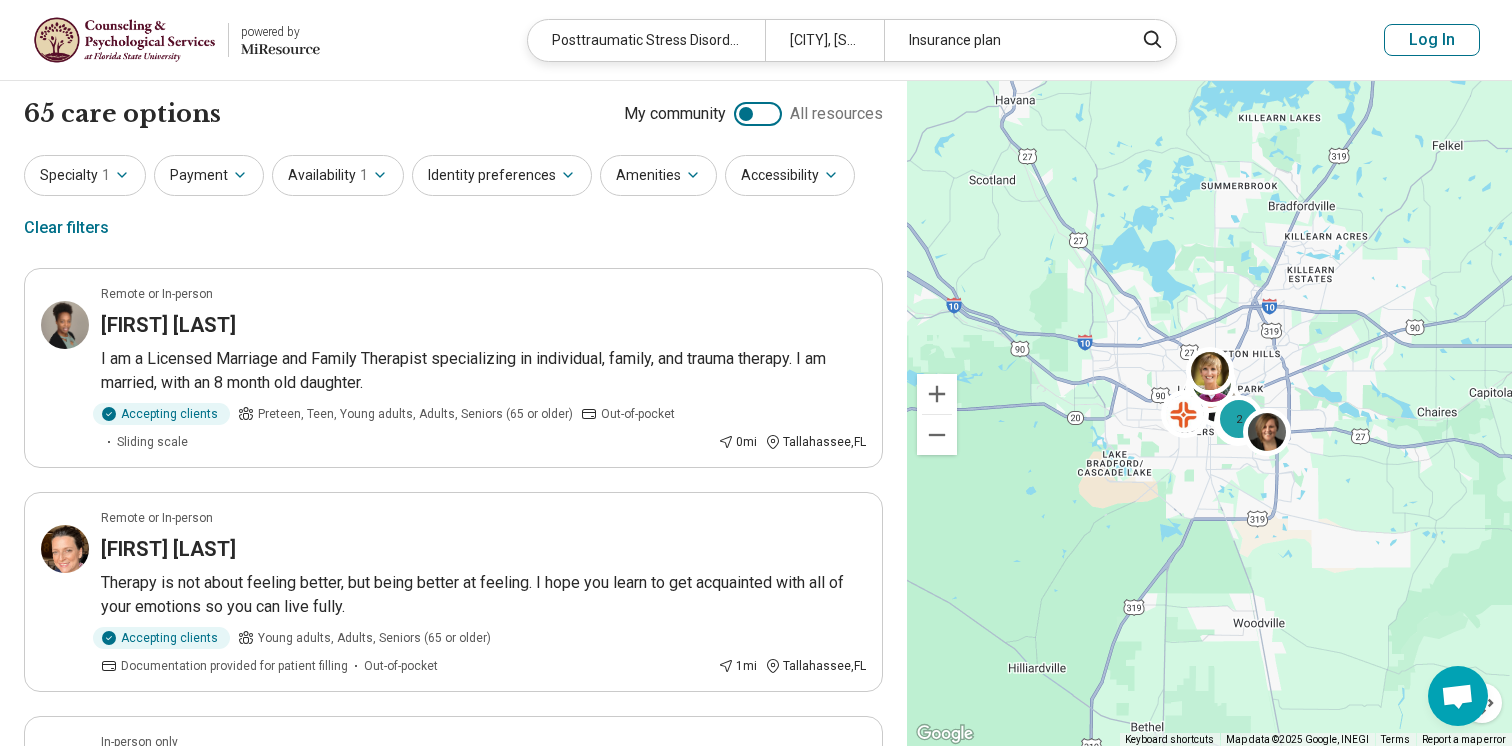 scroll, scrollTop: 1794, scrollLeft: 0, axis: vertical 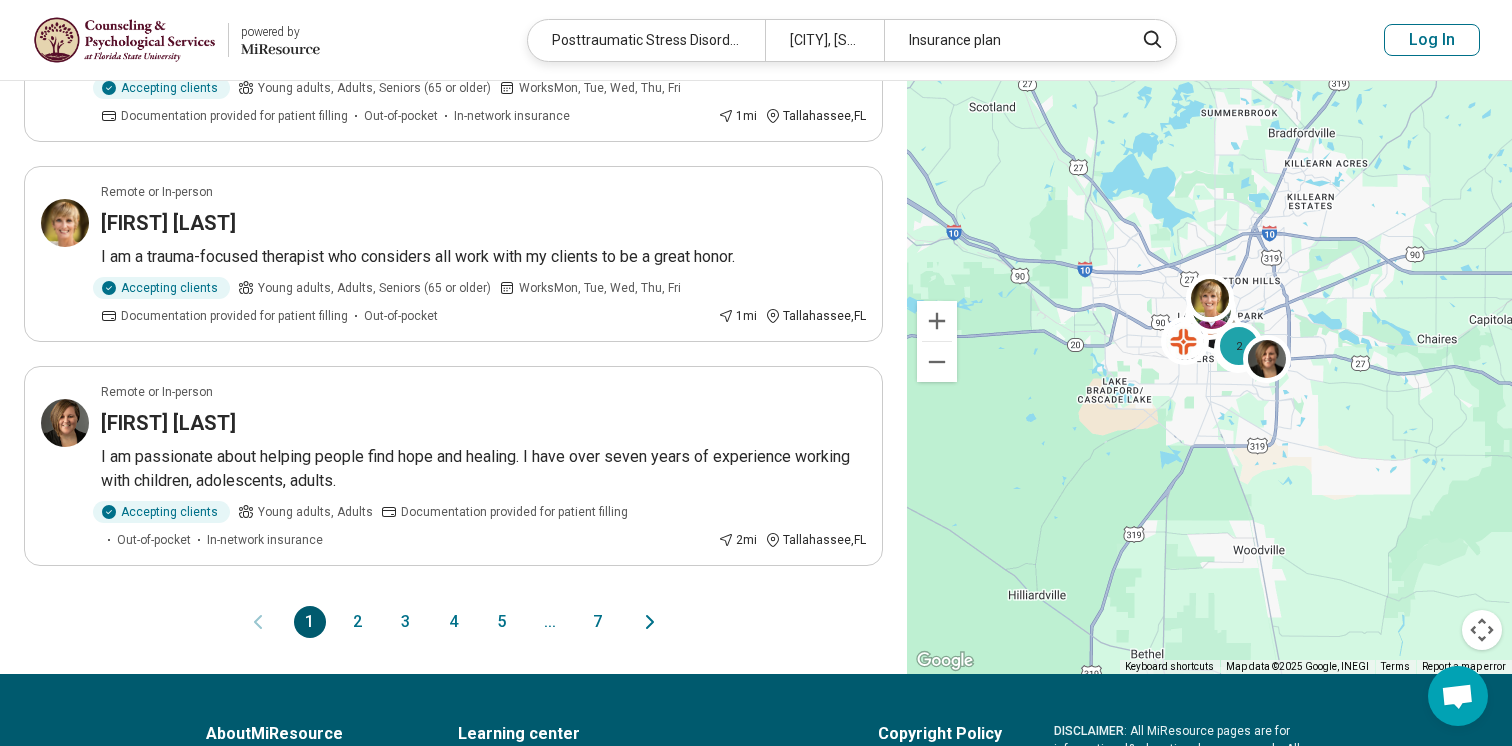 click on "2" at bounding box center (358, 622) 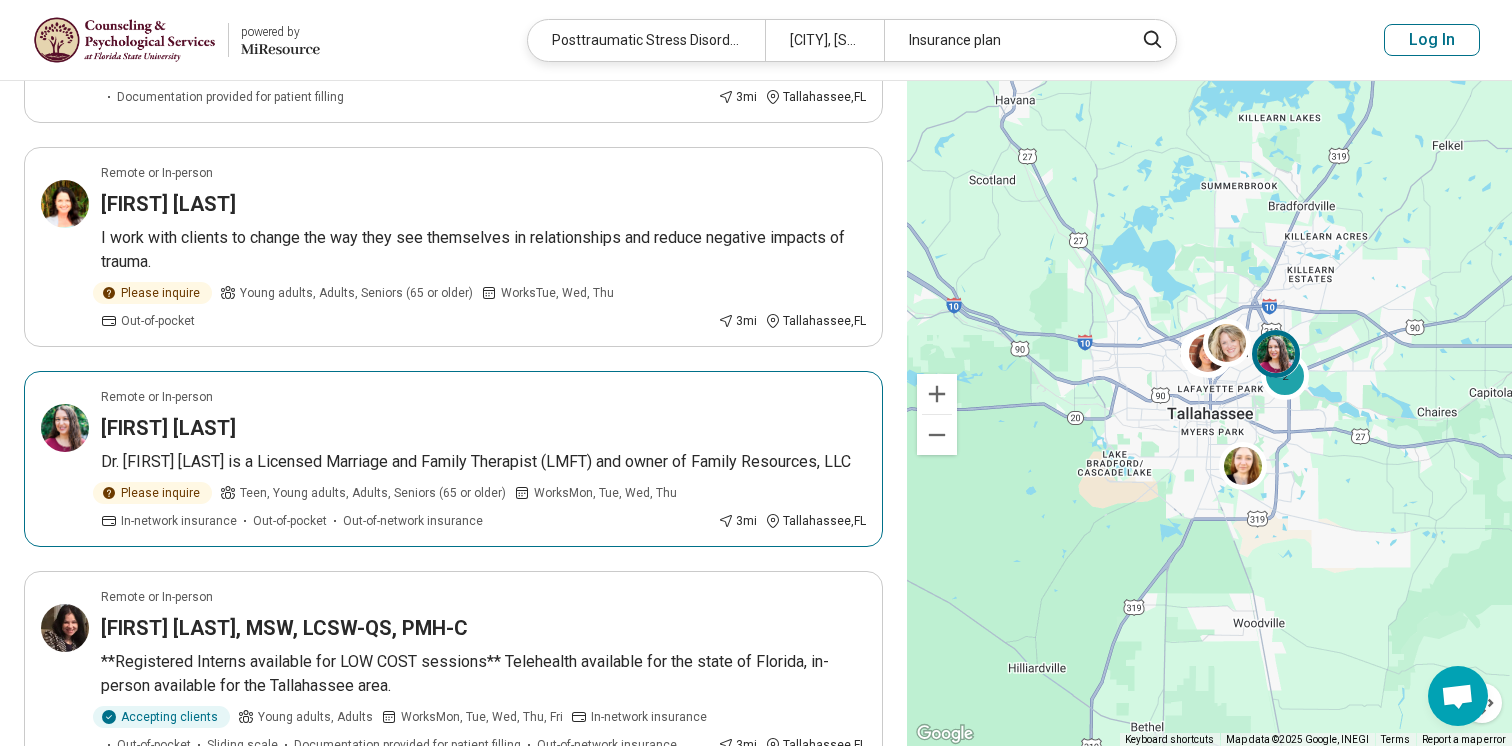 scroll, scrollTop: 1419, scrollLeft: 0, axis: vertical 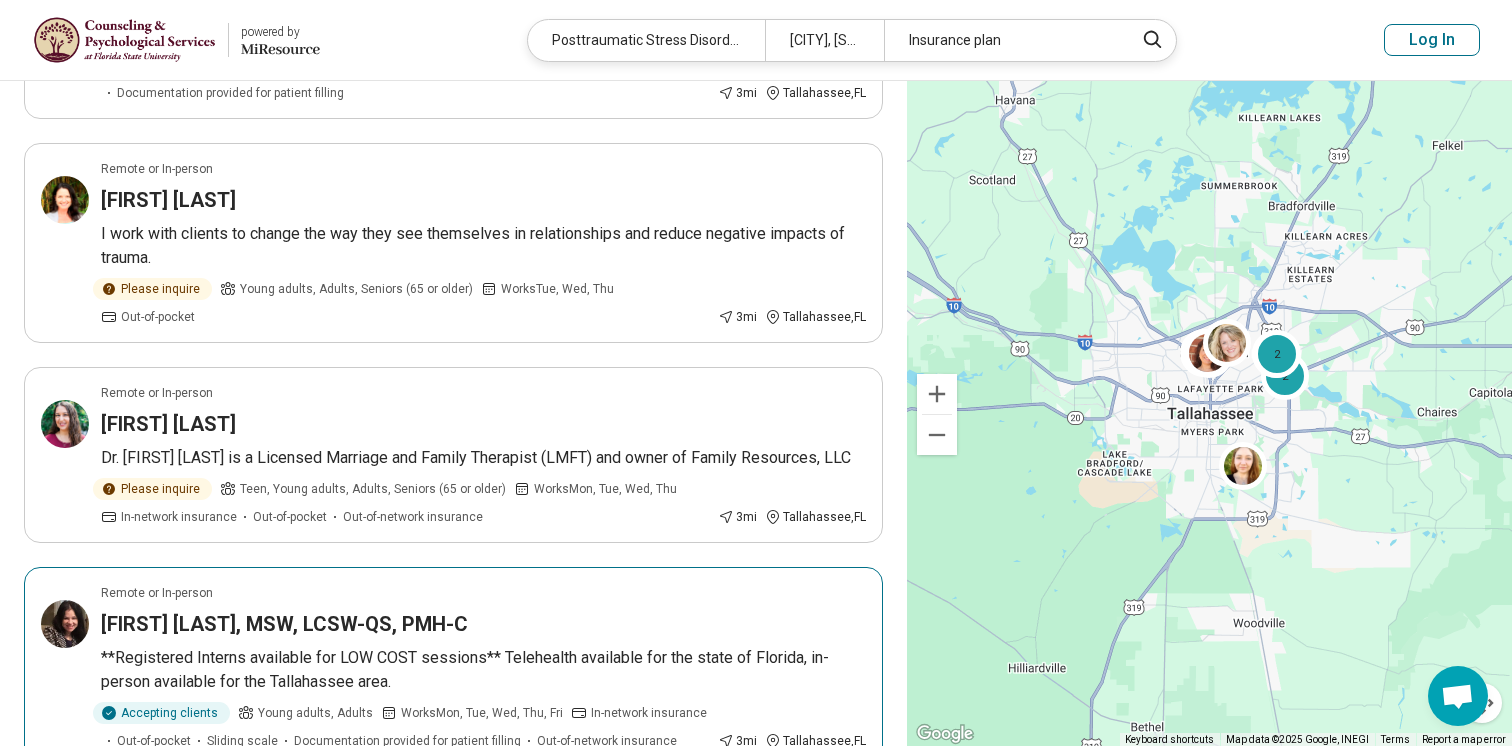 click on "[FIRST] [LAST], MSW, LCSW-QS, PMH-C" at bounding box center (483, 624) 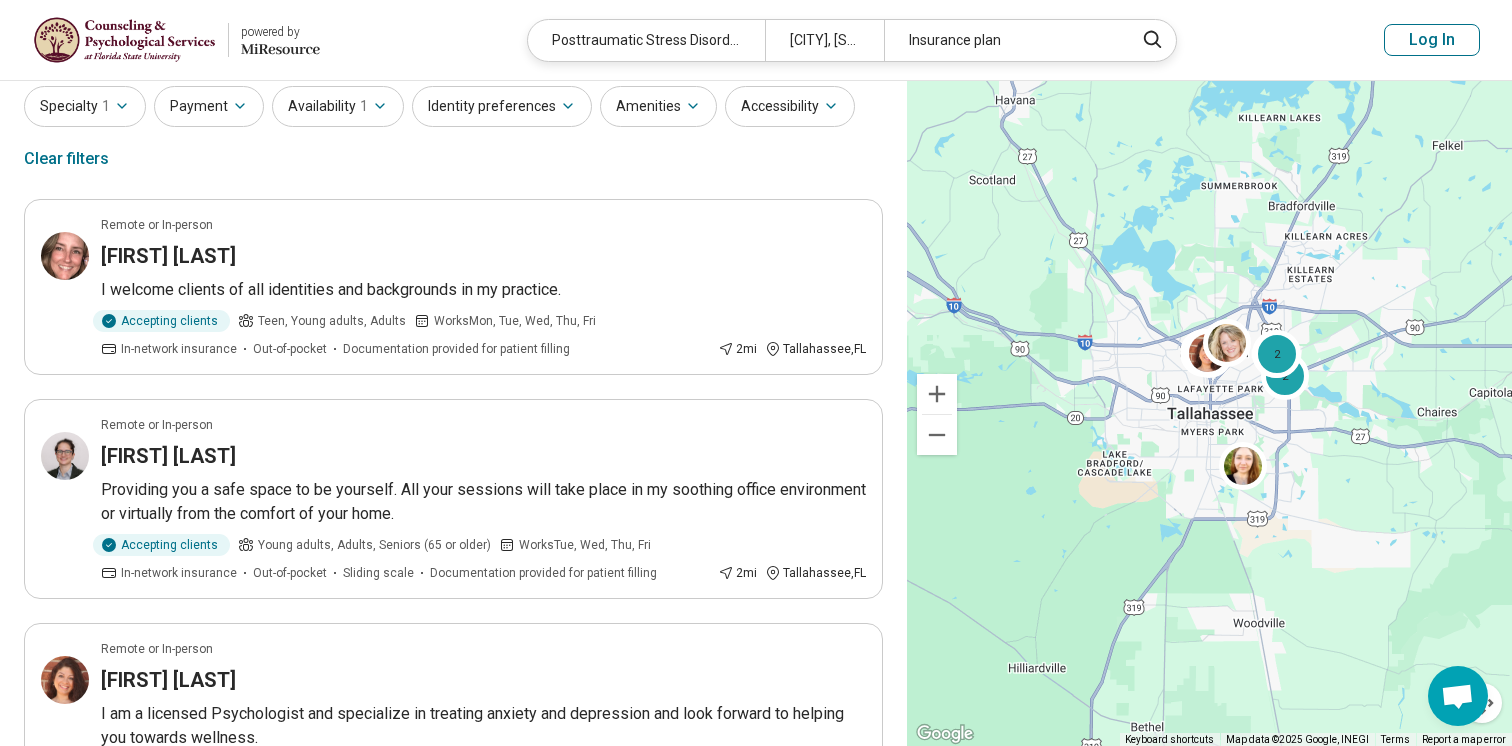 scroll, scrollTop: 0, scrollLeft: 0, axis: both 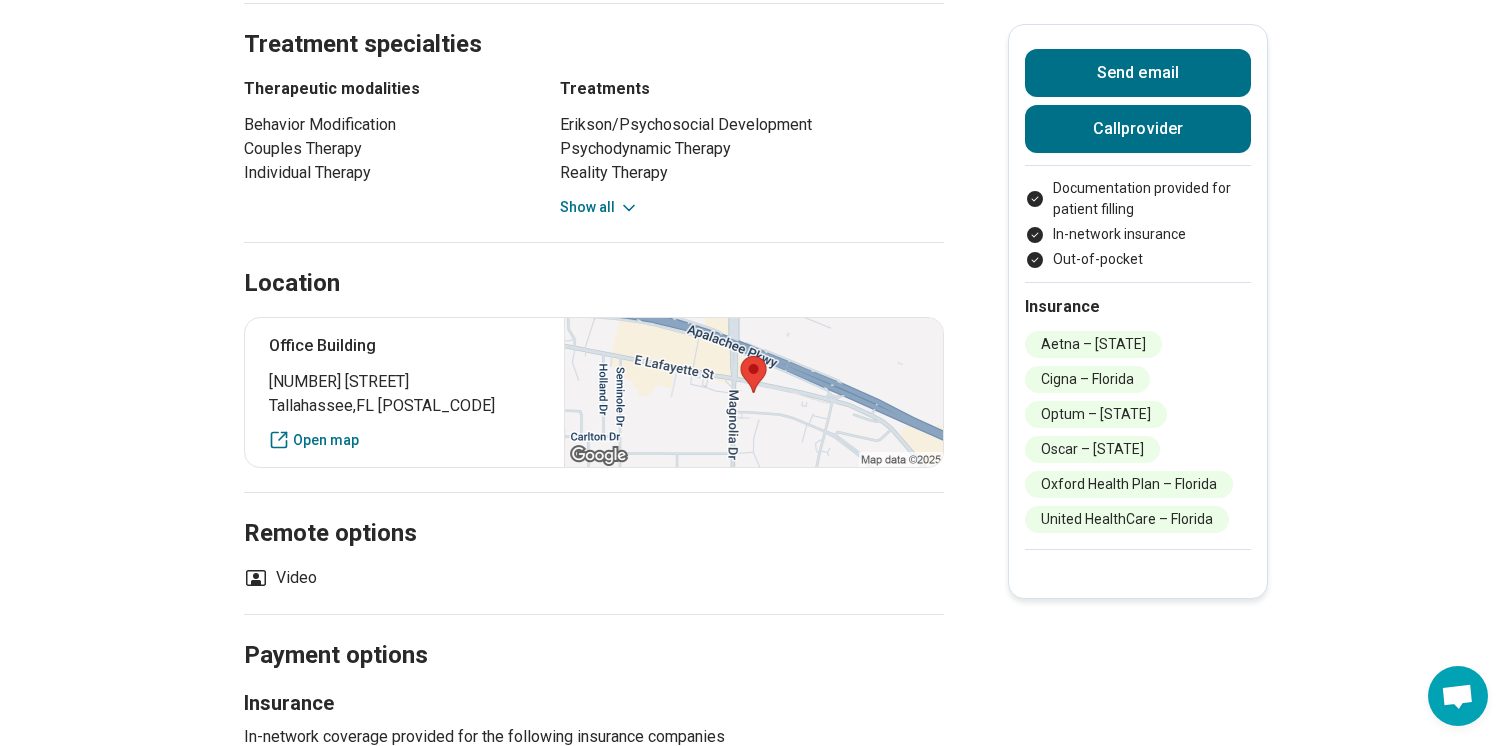 click on "Show all" at bounding box center [599, 207] 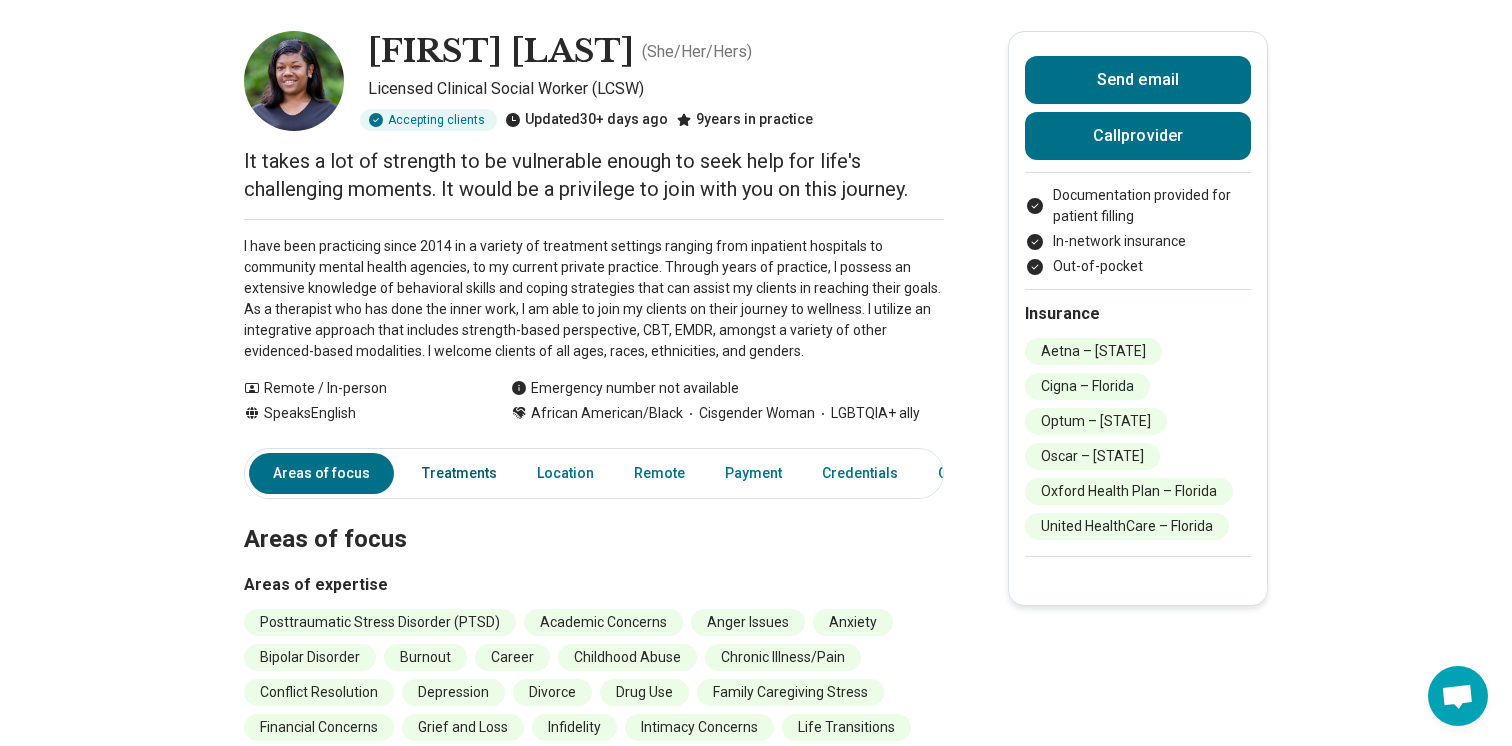scroll, scrollTop: 90, scrollLeft: 0, axis: vertical 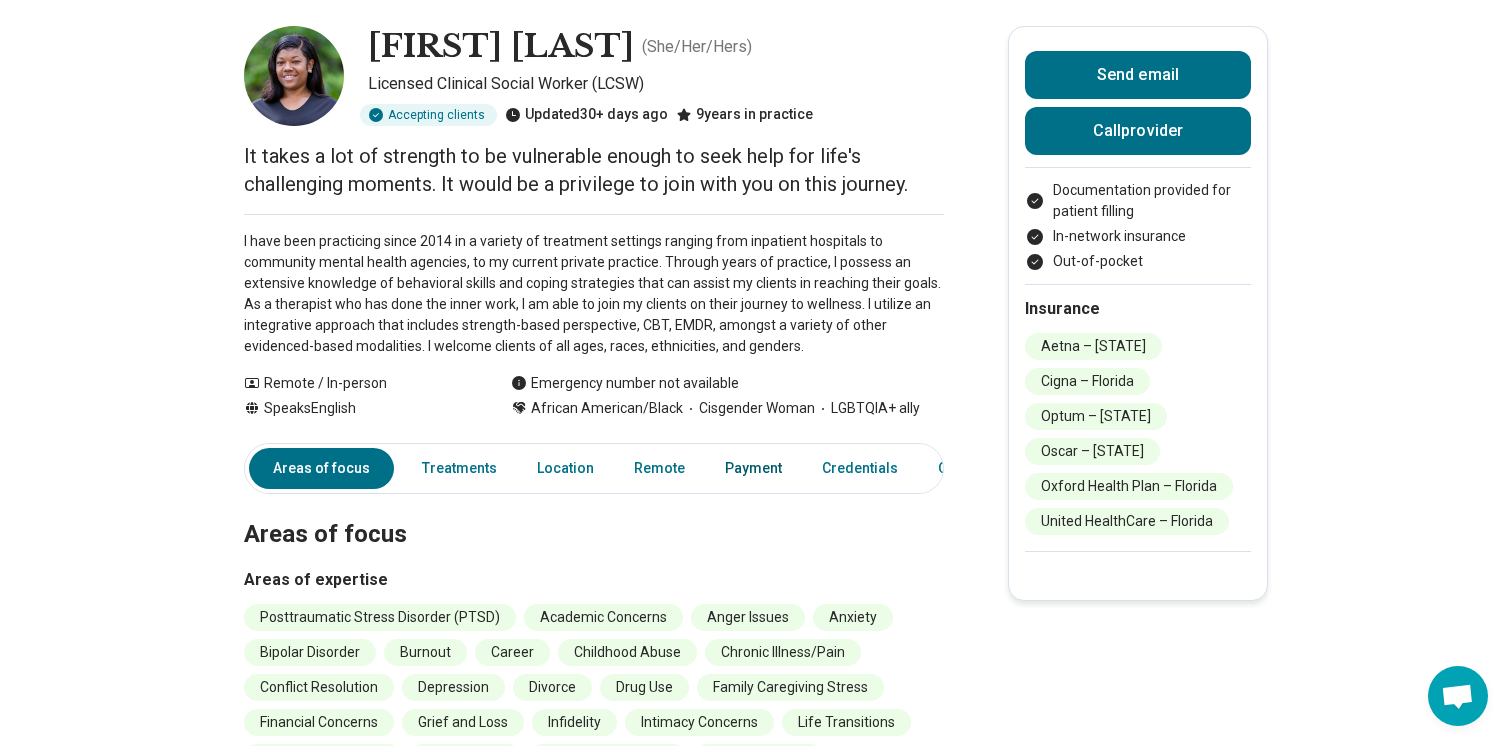 click on "Payment" at bounding box center [753, 468] 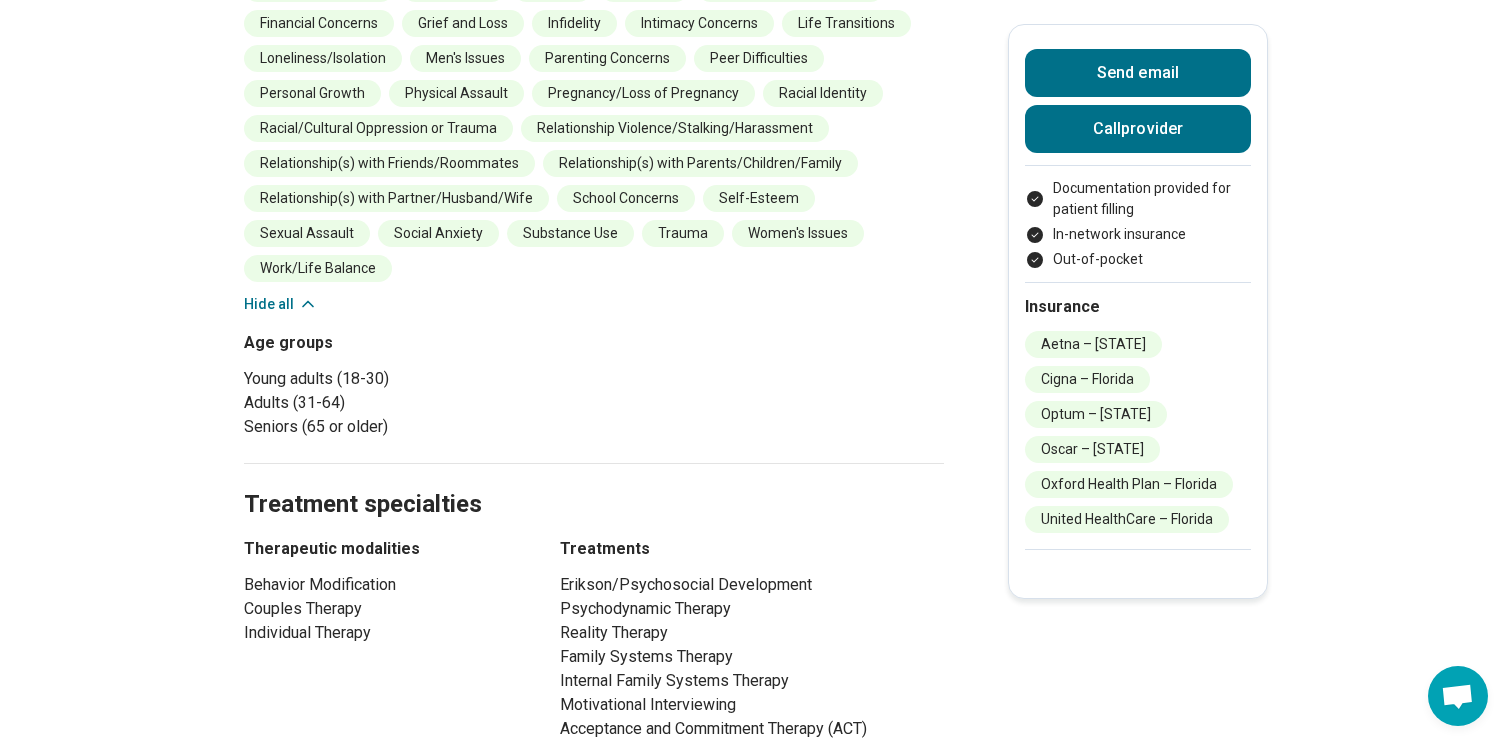 scroll, scrollTop: 0, scrollLeft: 0, axis: both 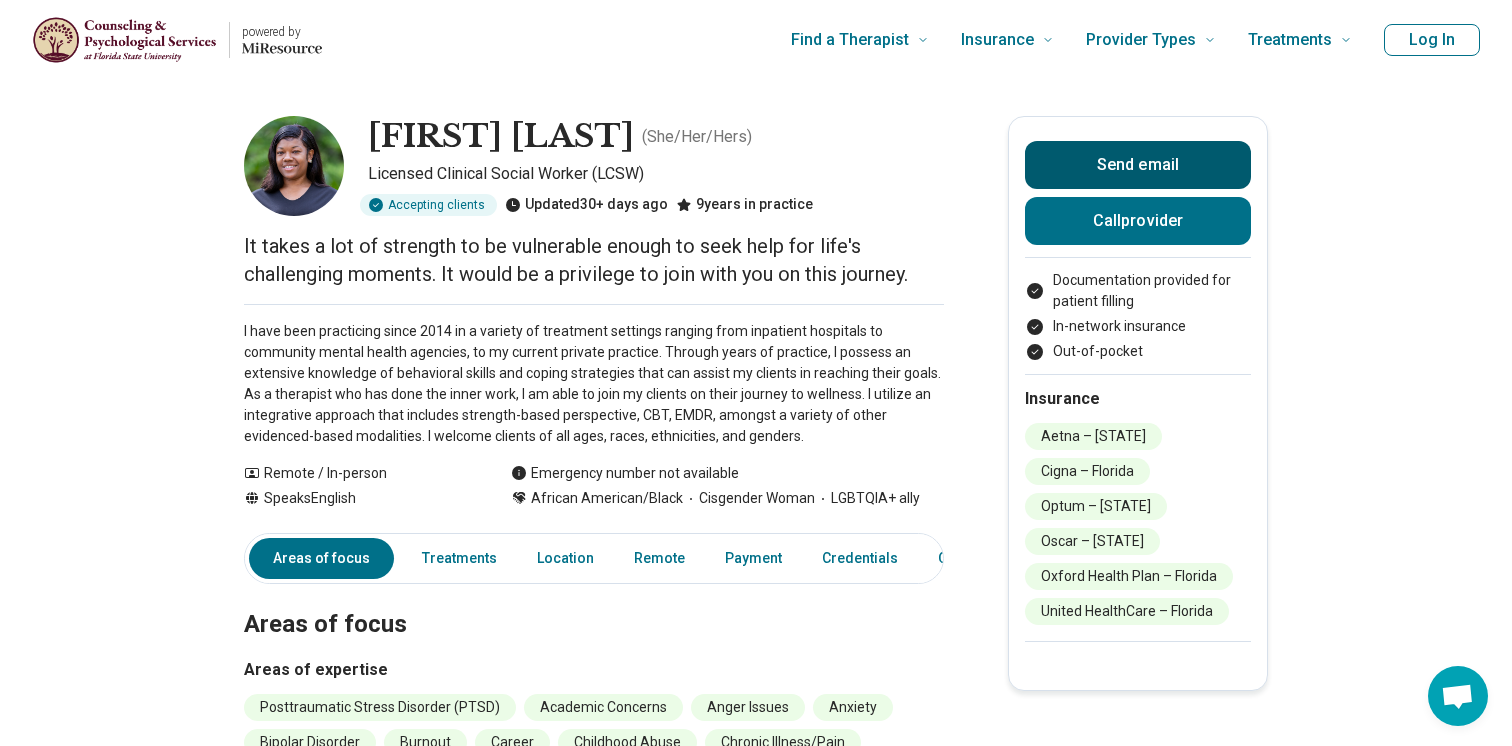 click on "Send email" at bounding box center (1138, 165) 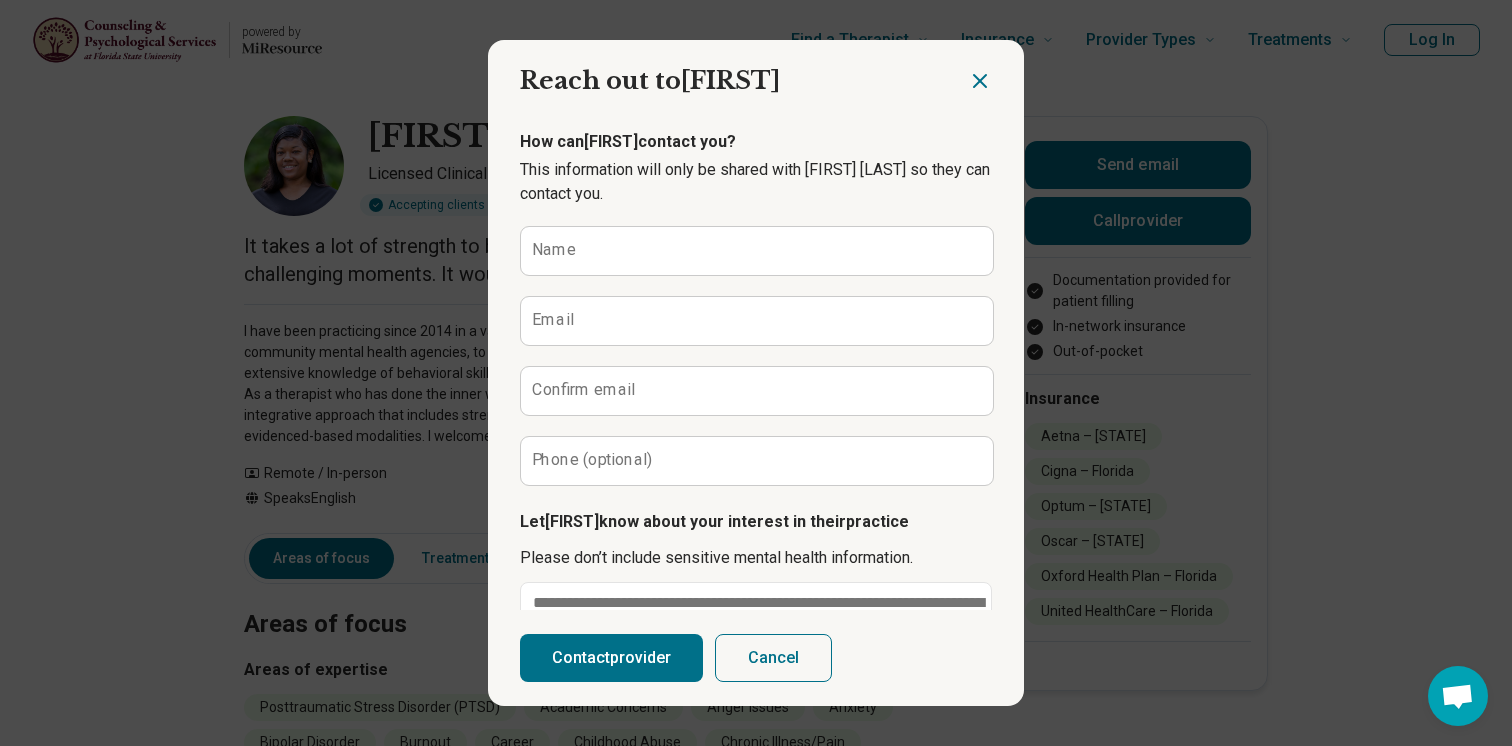 click at bounding box center [996, 73] 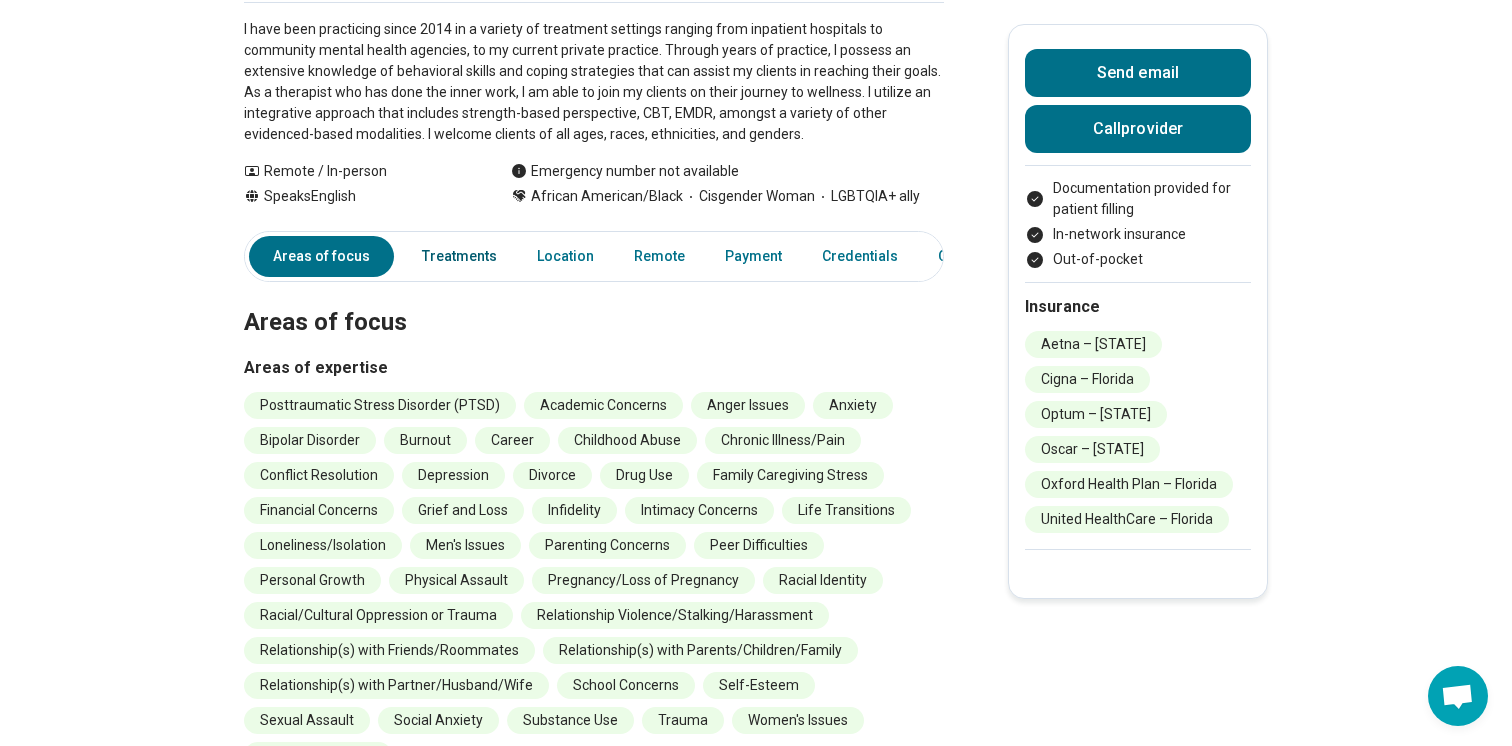 scroll, scrollTop: 0, scrollLeft: 0, axis: both 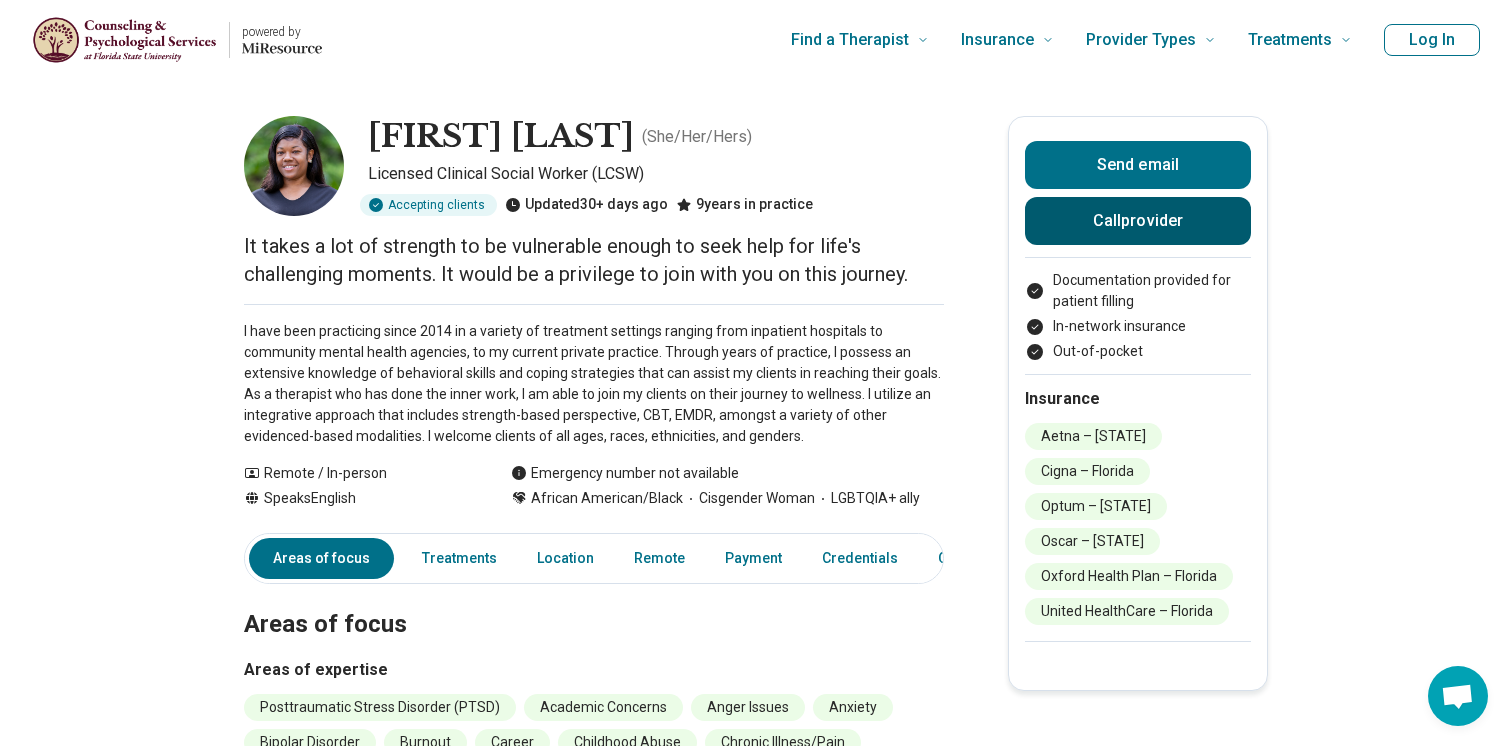 click on "Call  provider" at bounding box center [1138, 221] 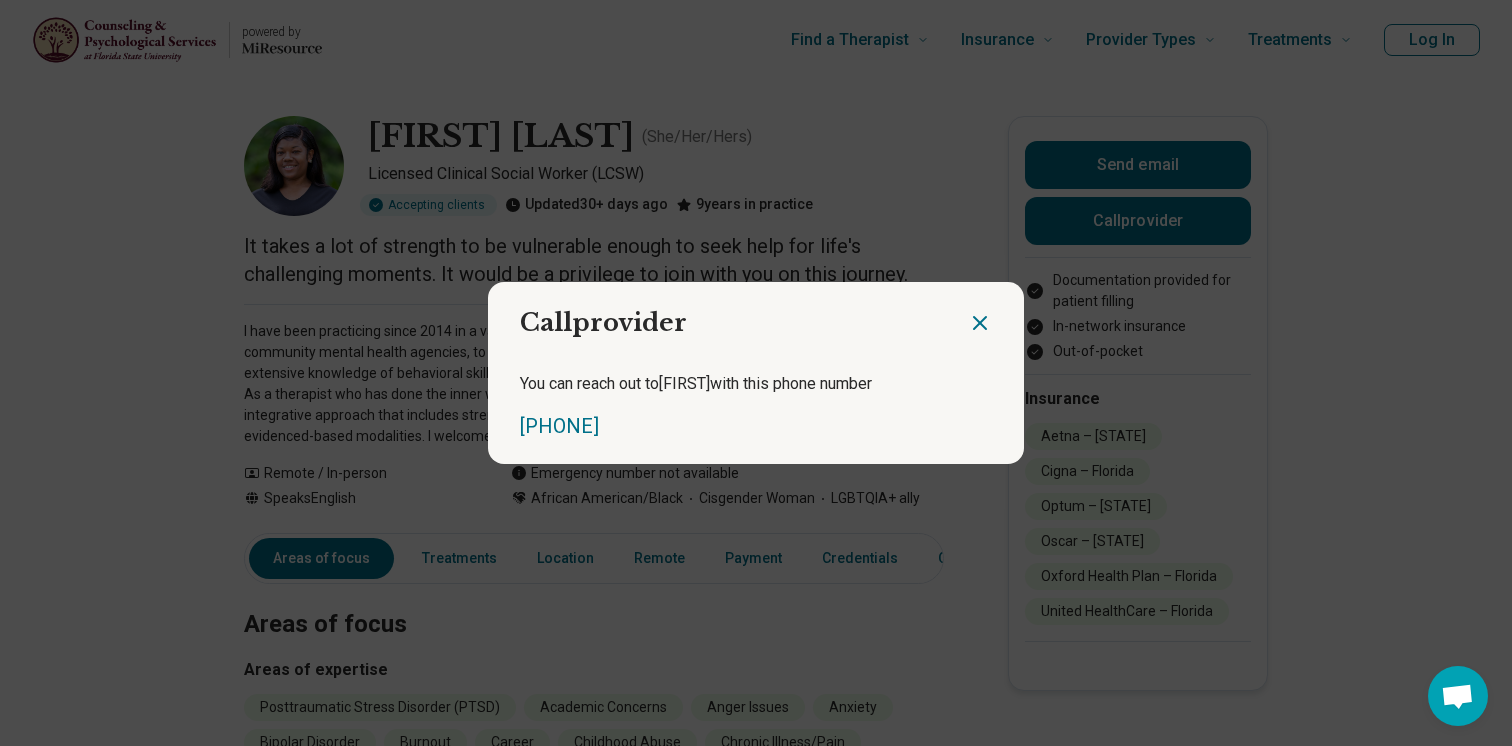 drag, startPoint x: 670, startPoint y: 428, endPoint x: 509, endPoint y: 428, distance: 161 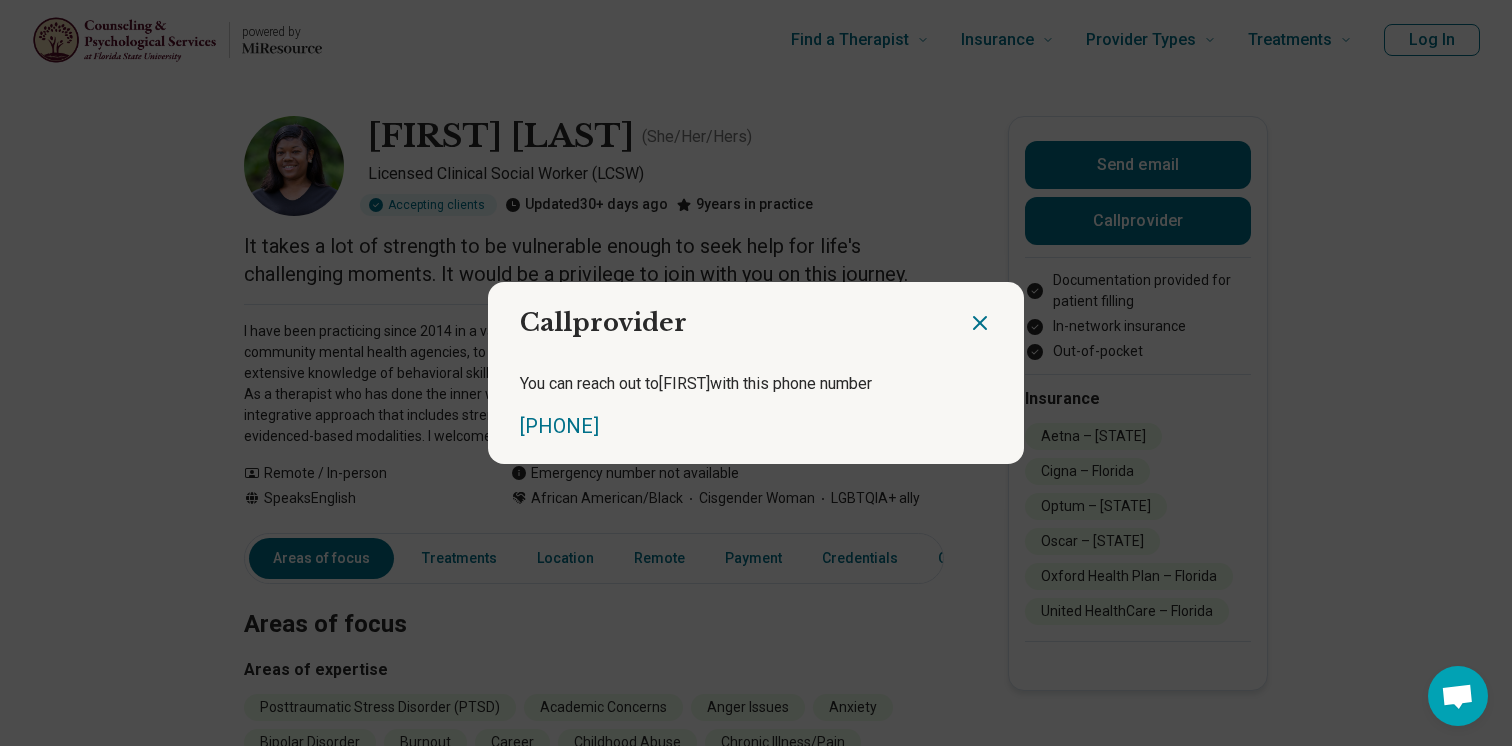 copy on "(850) 270-8248" 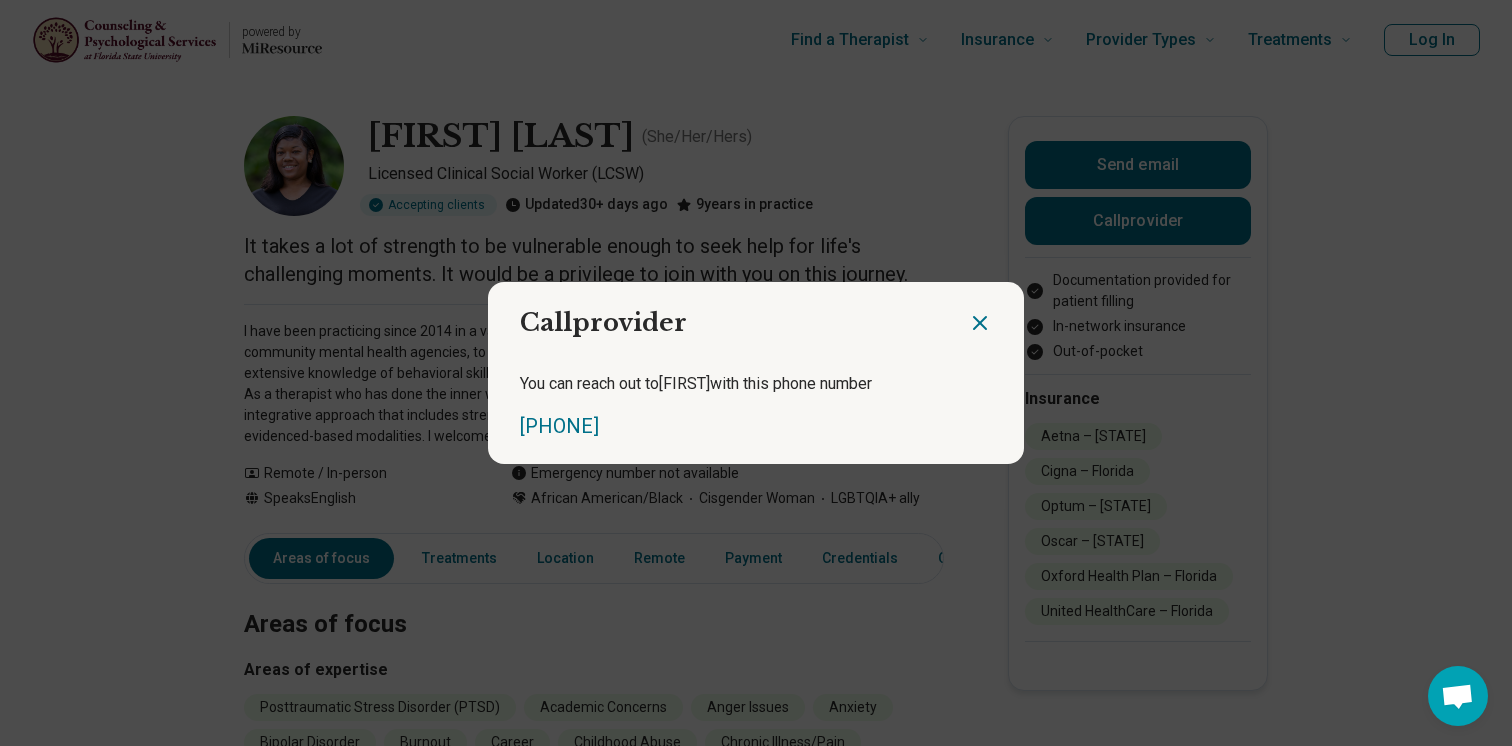 click on "Call  provider You can reach out to  Beneisha  with this phone number (850) 270-8248" at bounding box center [756, 373] 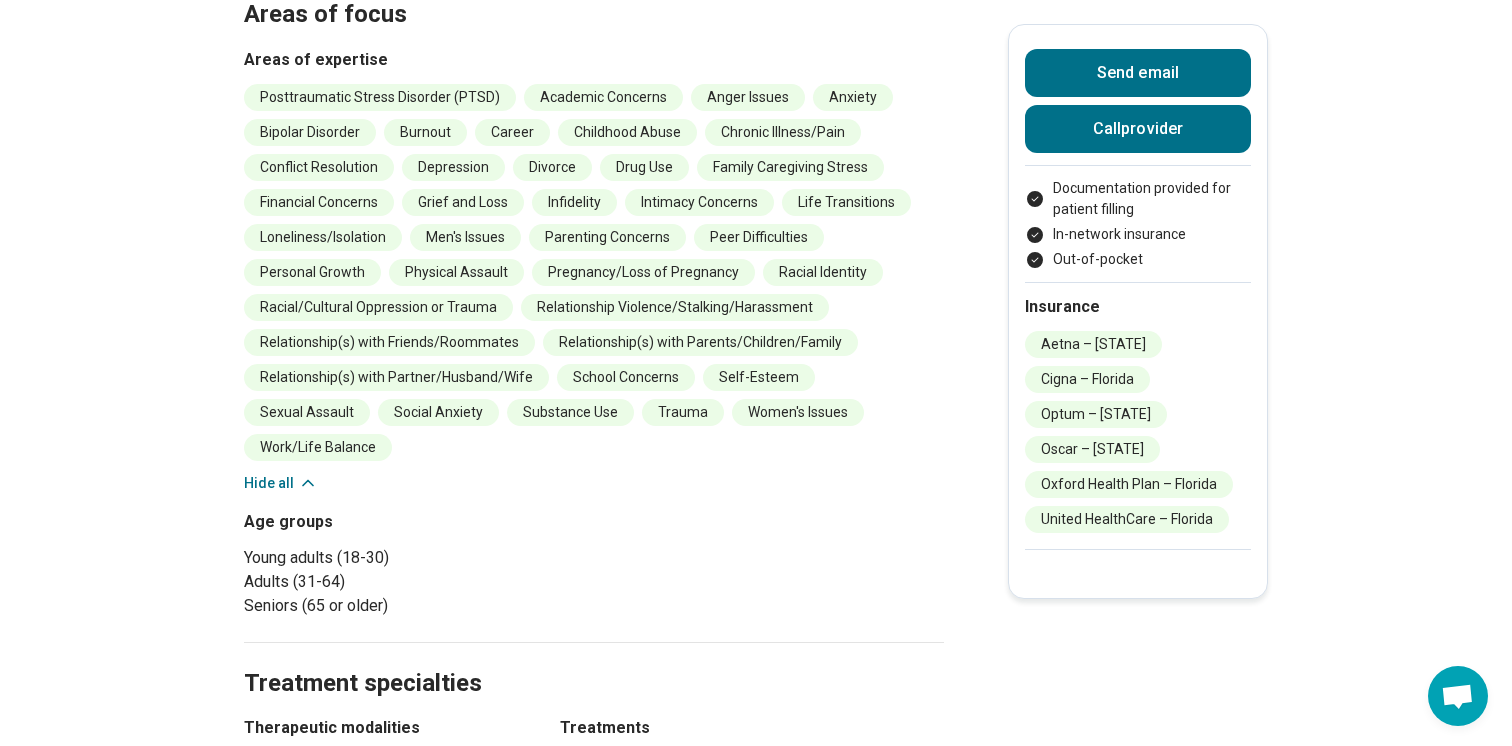 scroll, scrollTop: 0, scrollLeft: 0, axis: both 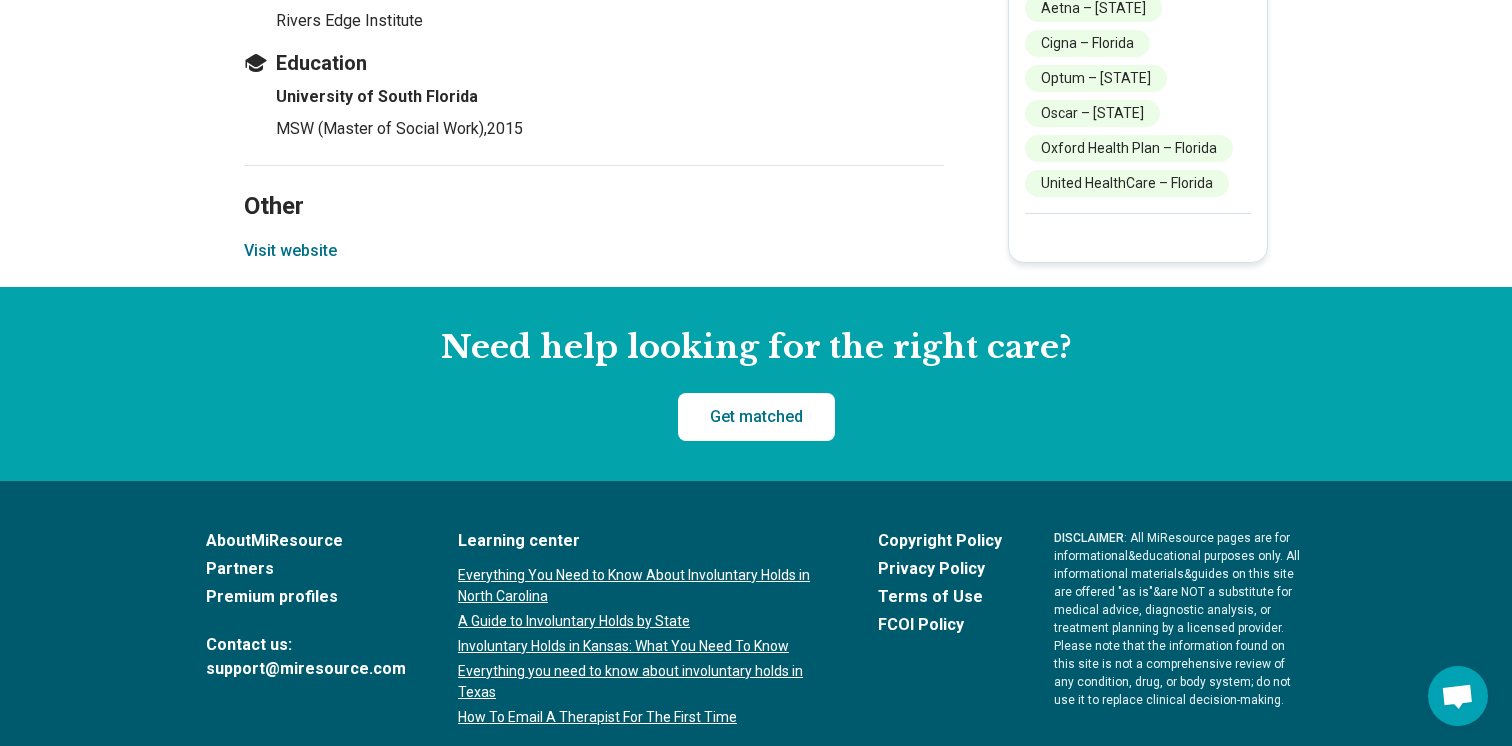 click on "Visit website" at bounding box center [290, 251] 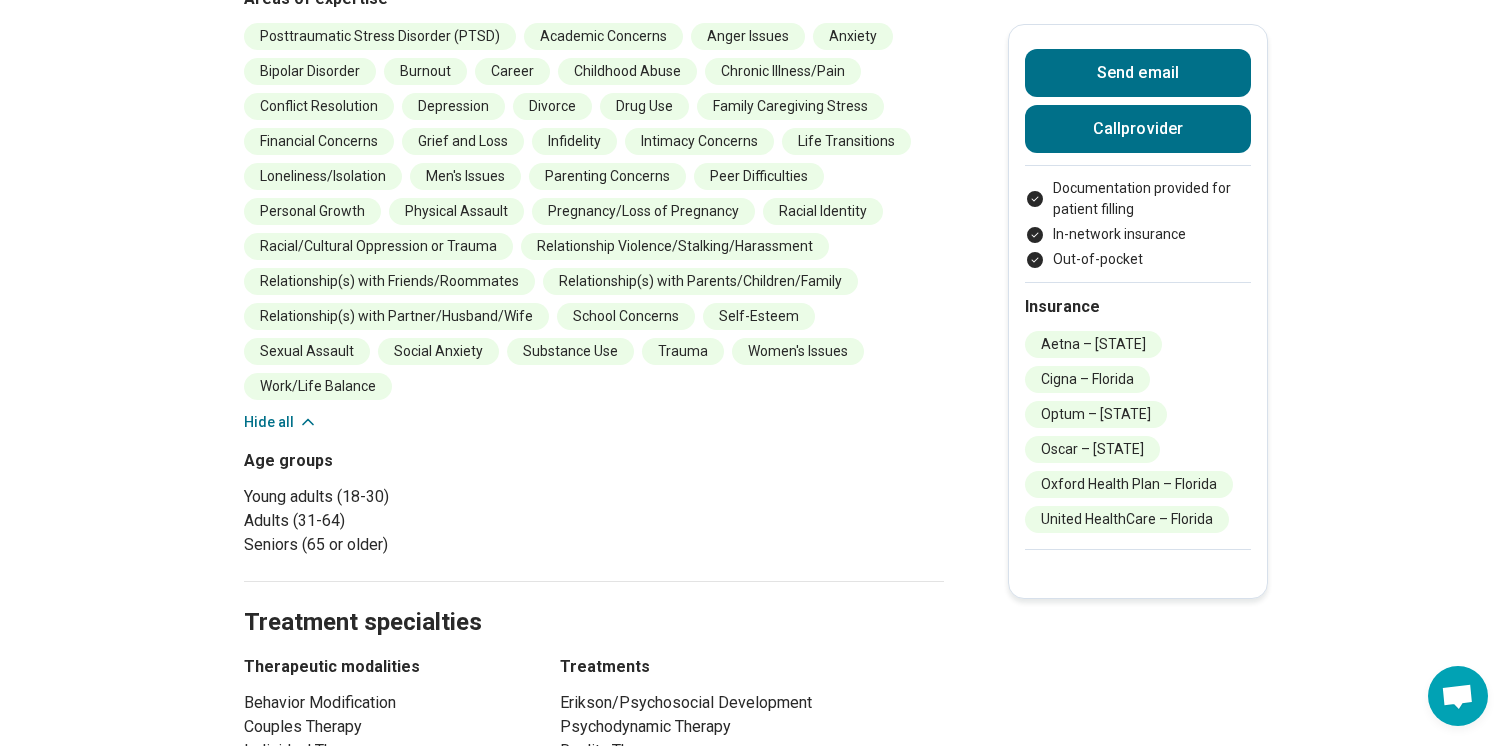 scroll, scrollTop: 392, scrollLeft: 0, axis: vertical 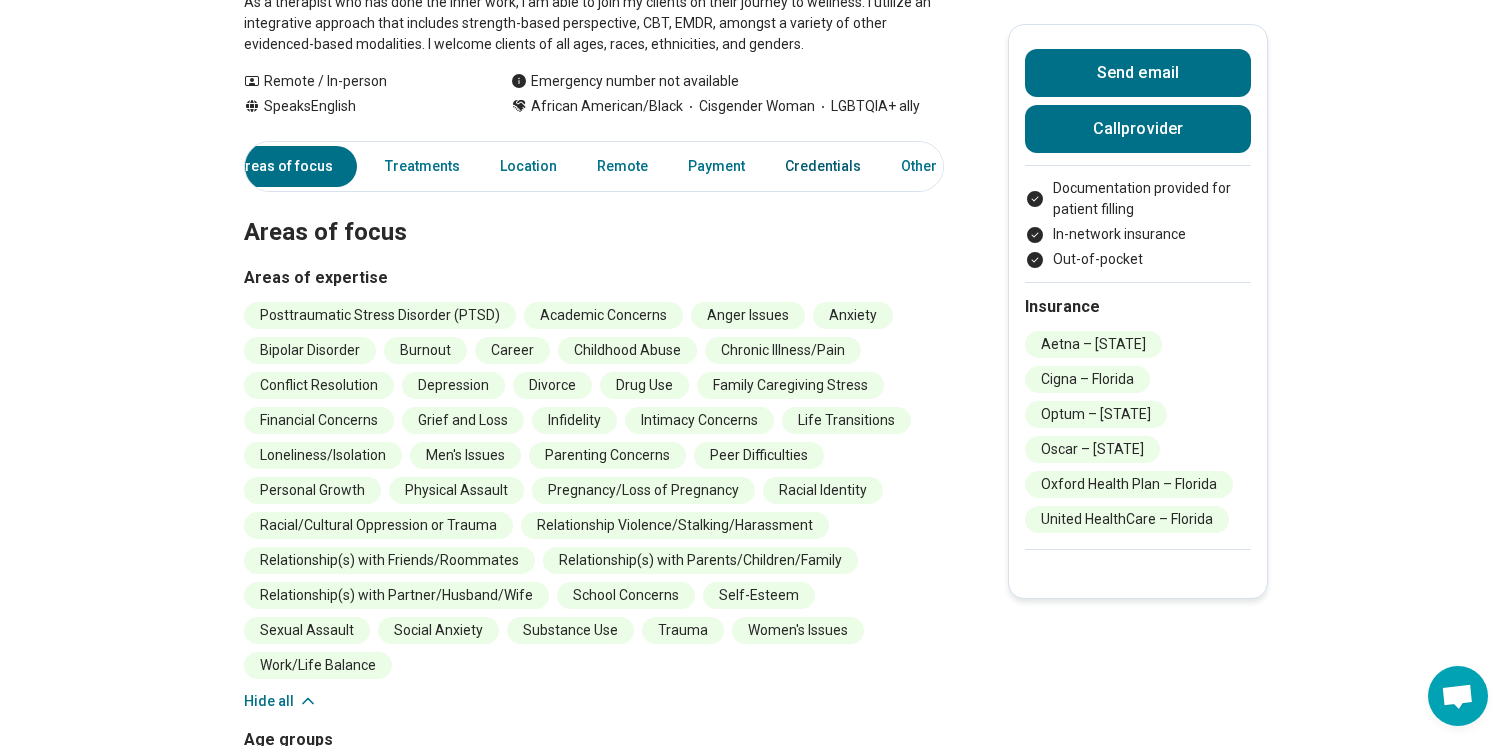 click on "Credentials" at bounding box center [823, 166] 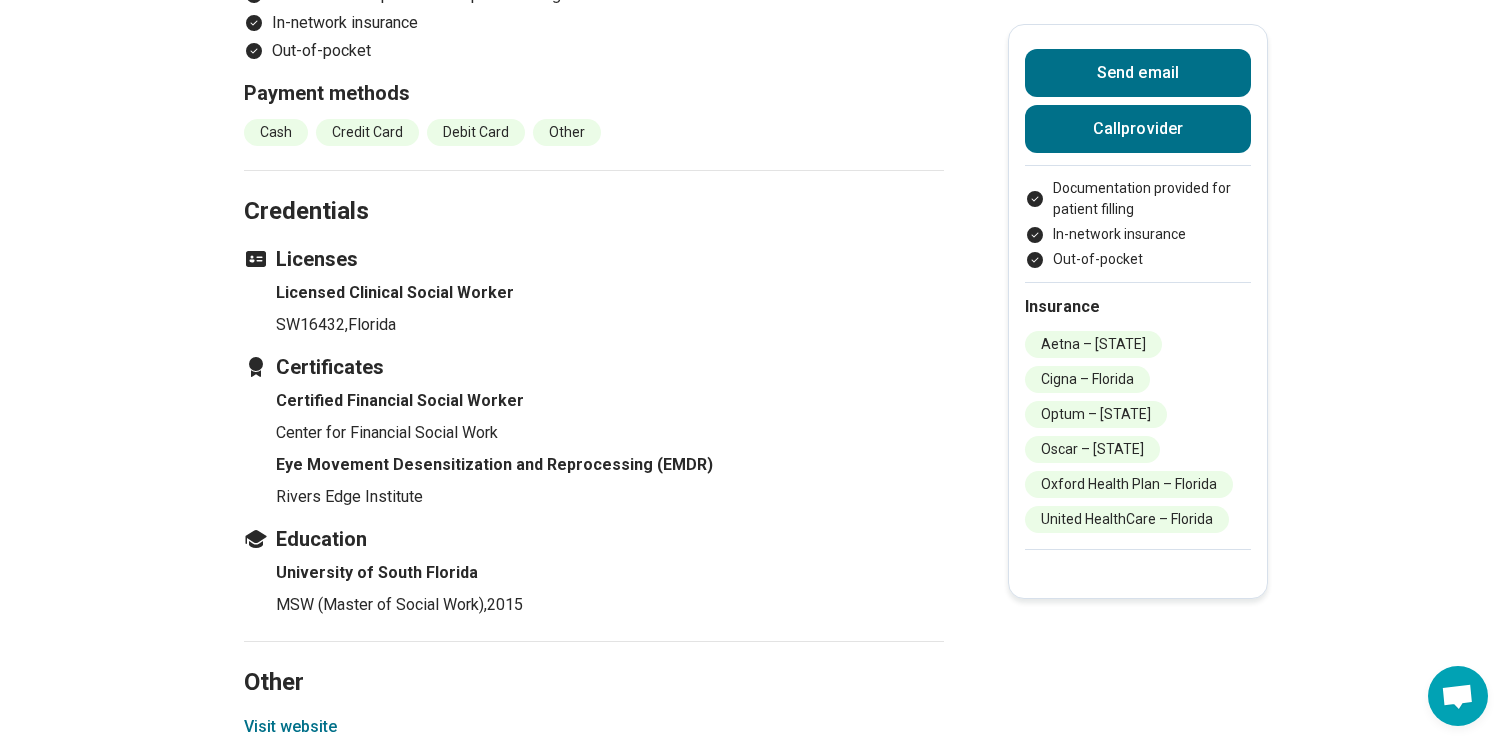 scroll, scrollTop: 2385, scrollLeft: 0, axis: vertical 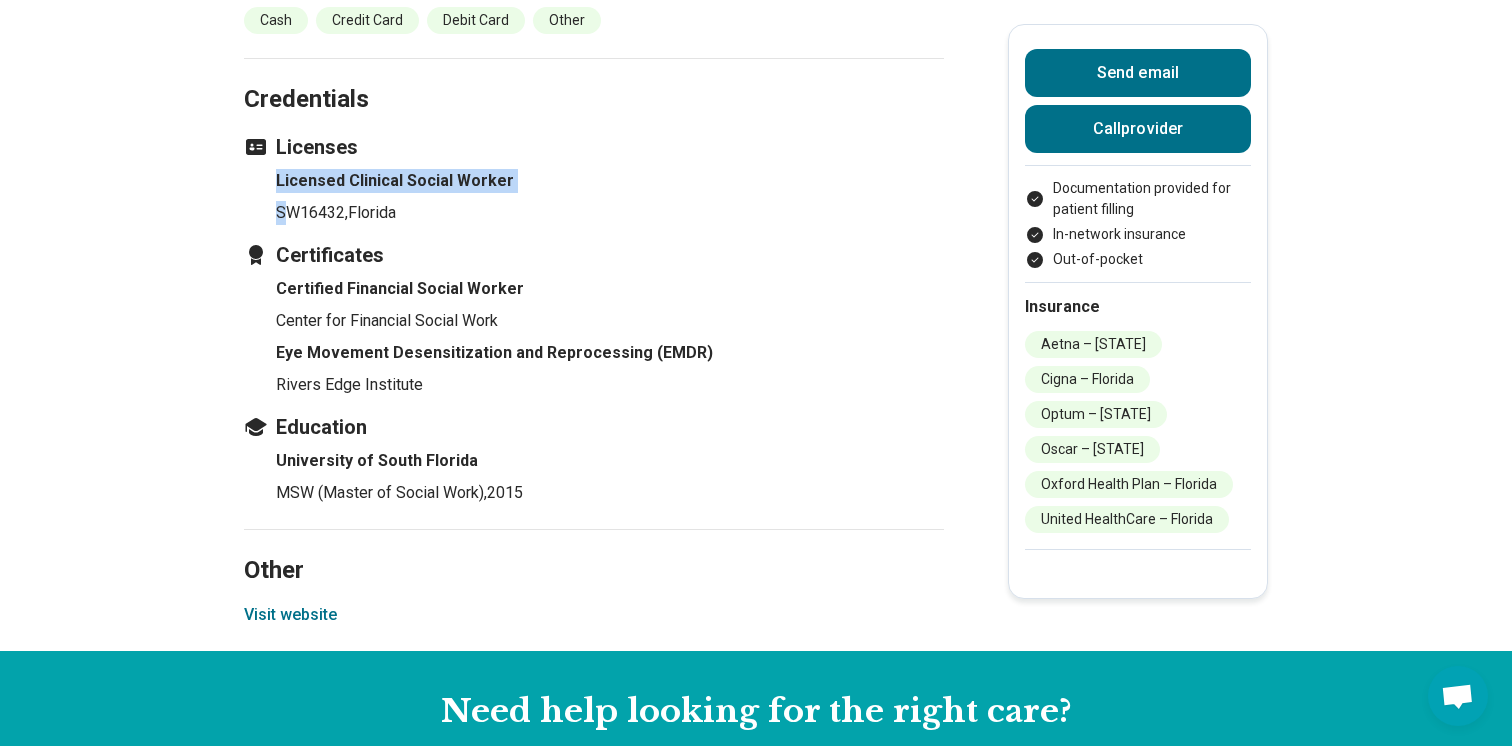 drag, startPoint x: 281, startPoint y: 173, endPoint x: 280, endPoint y: 146, distance: 27.018513 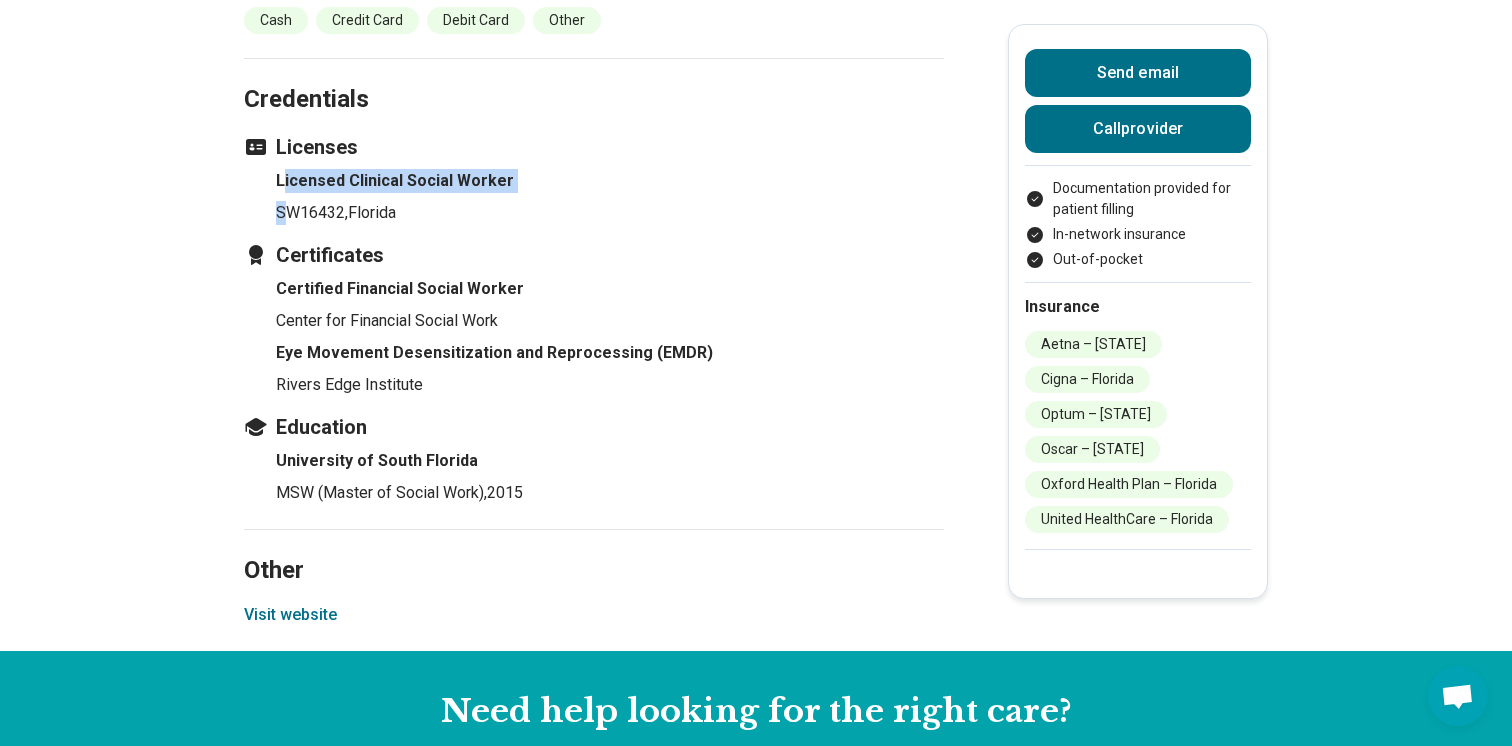 click on "Licensed Clinical Social Worker" at bounding box center (610, 181) 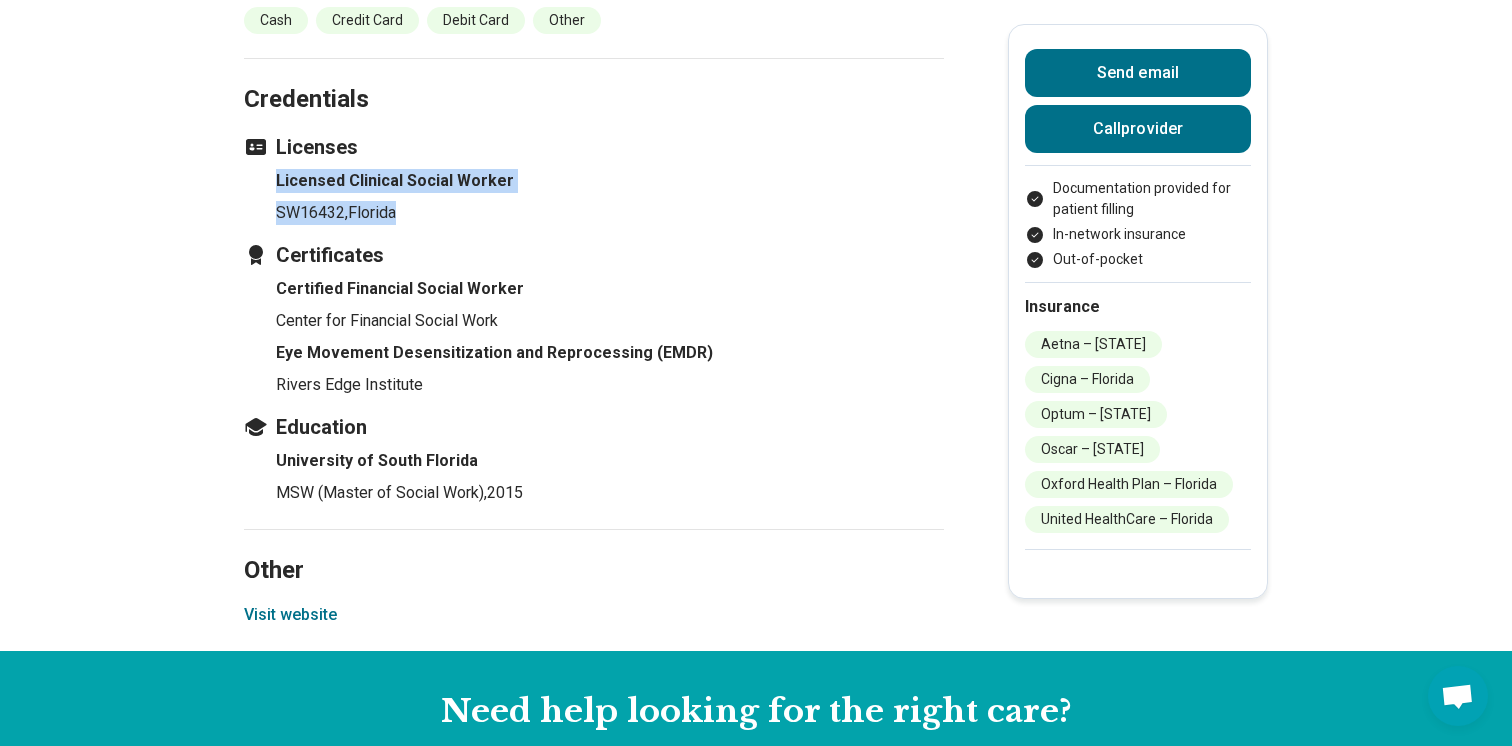 drag, startPoint x: 270, startPoint y: 140, endPoint x: 451, endPoint y: 211, distance: 194.42737 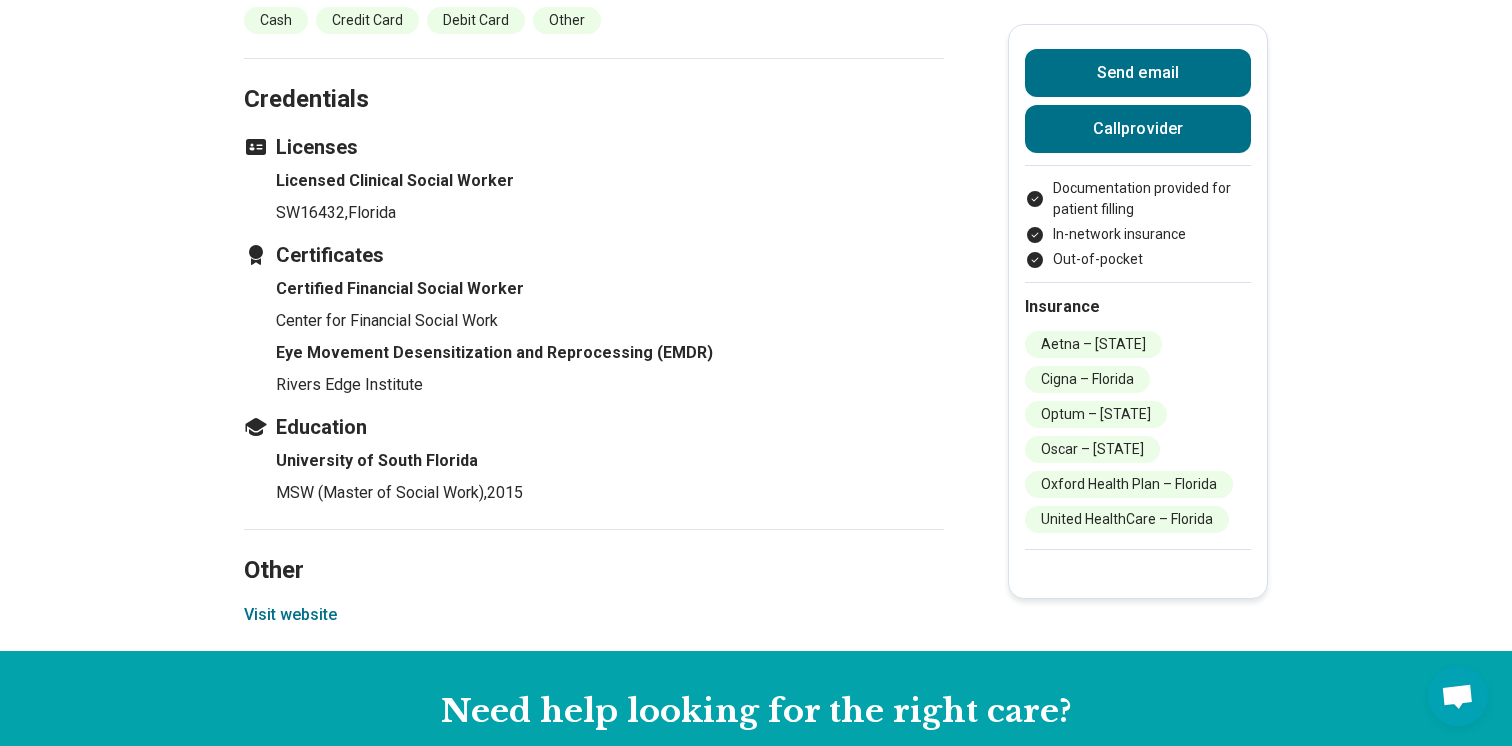 click on "Center for Financial Social Work" at bounding box center (610, 321) 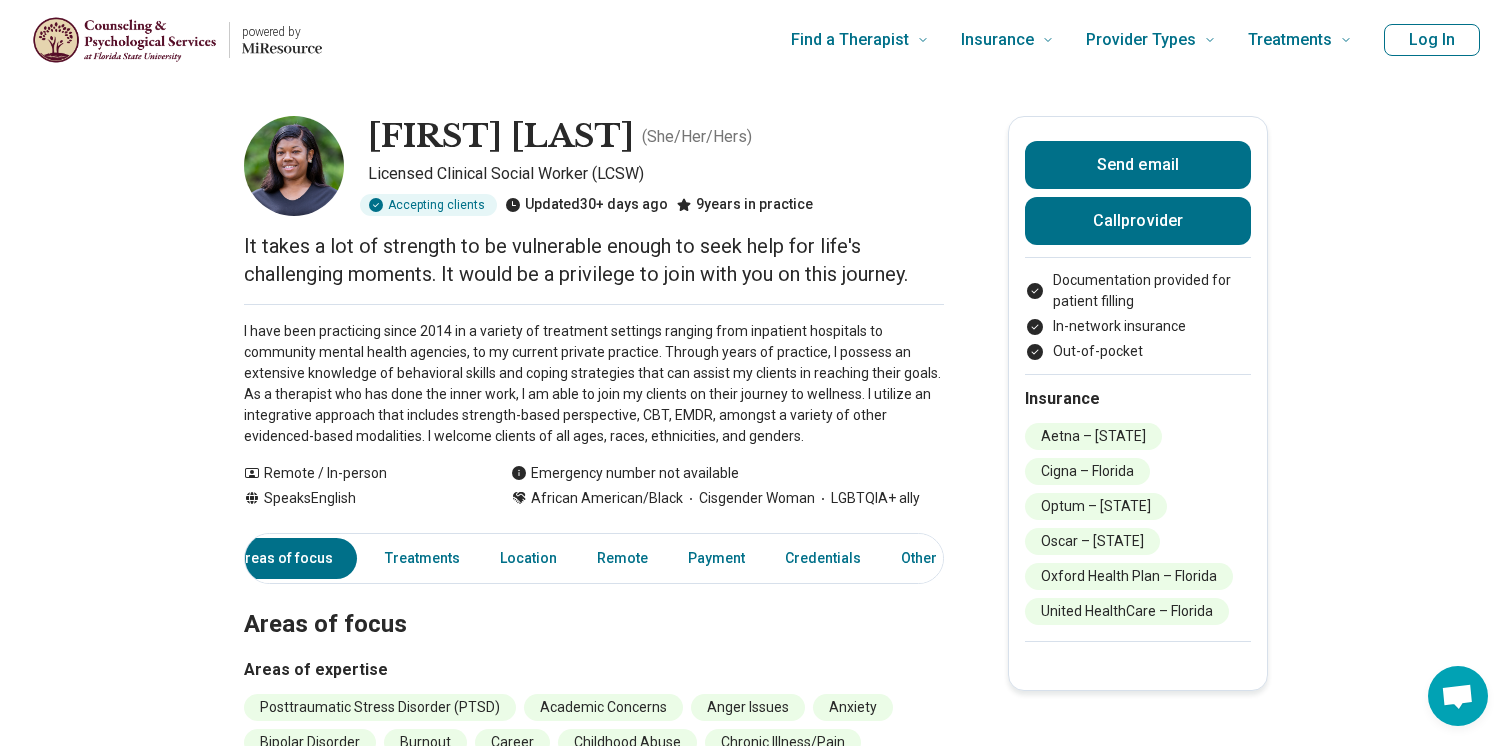 scroll, scrollTop: 2470, scrollLeft: 0, axis: vertical 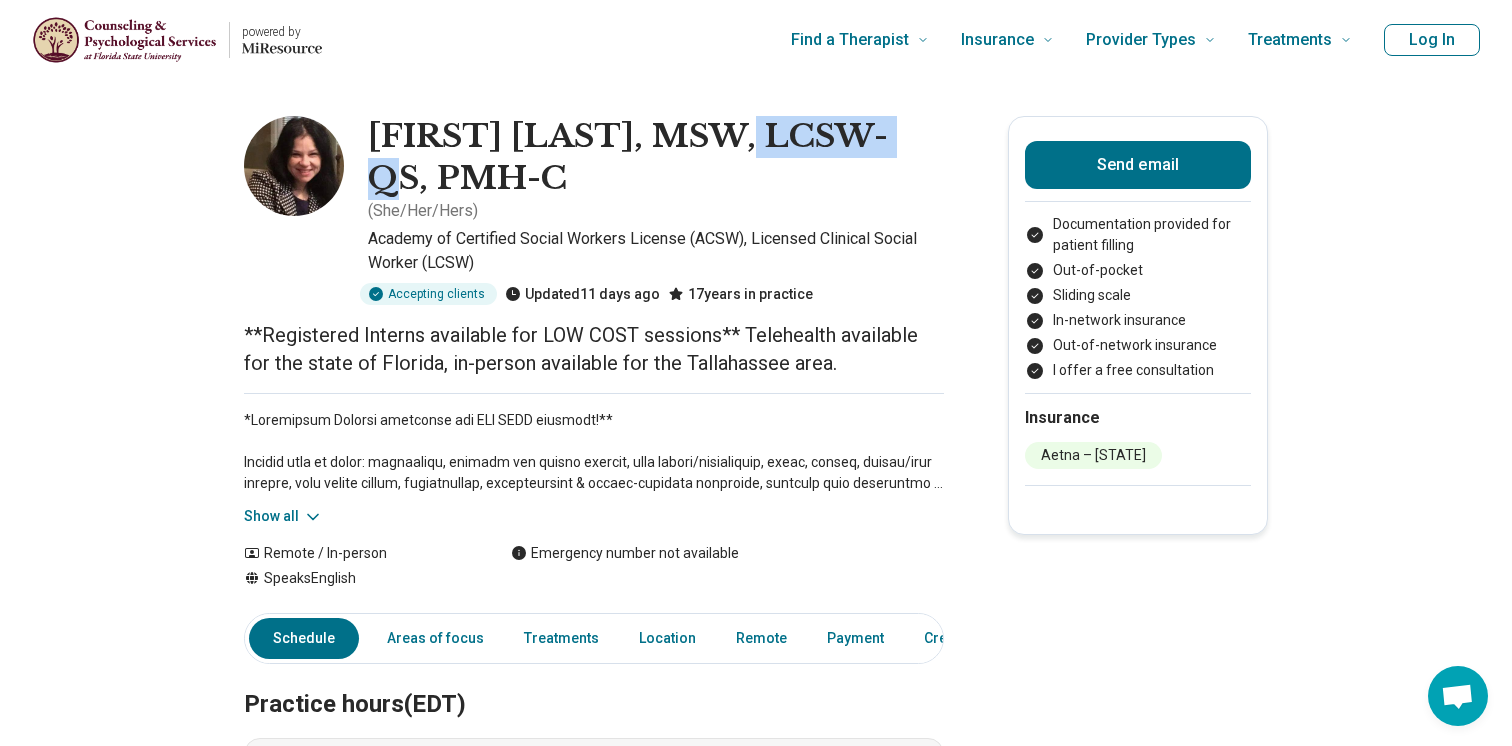 drag, startPoint x: 752, startPoint y: 138, endPoint x: 922, endPoint y: 144, distance: 170.10585 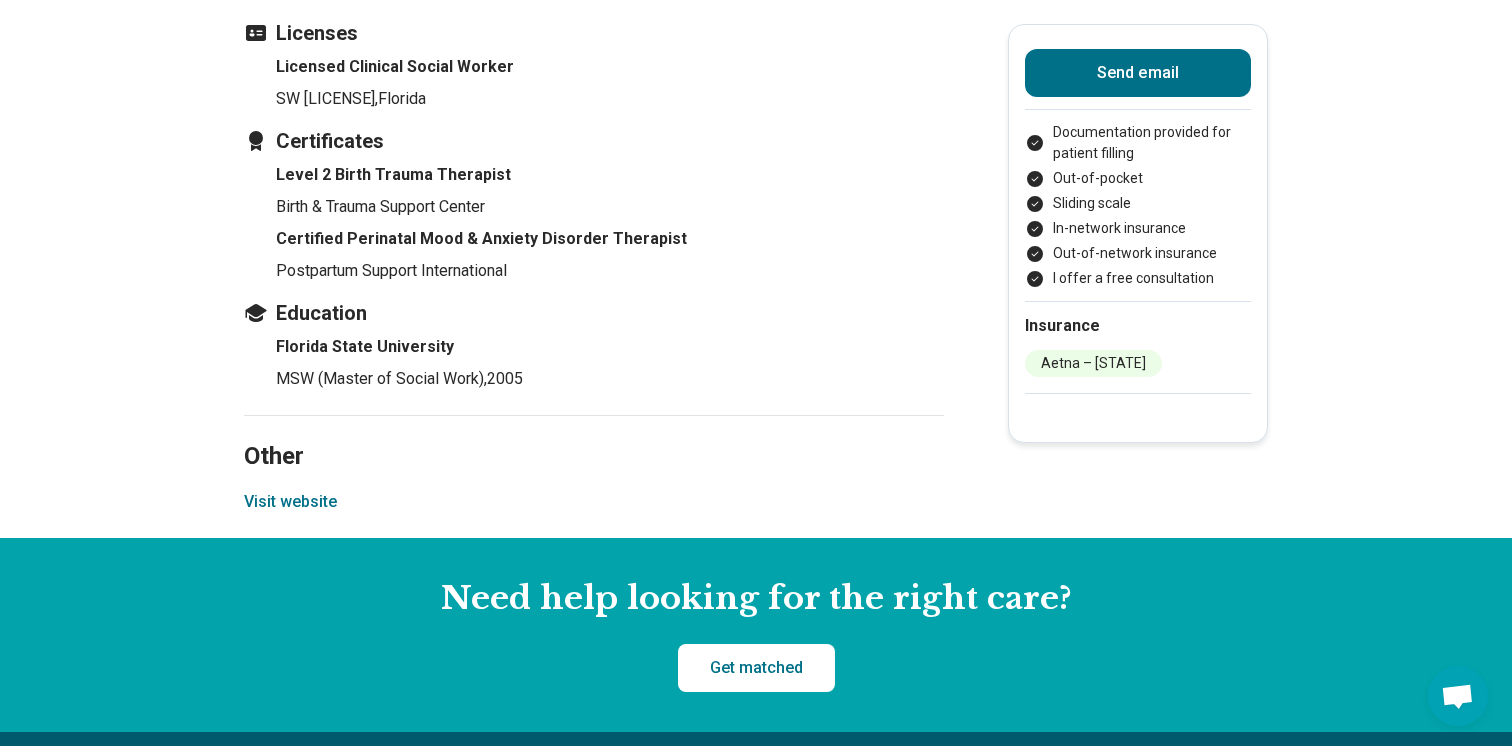 scroll, scrollTop: 2622, scrollLeft: 0, axis: vertical 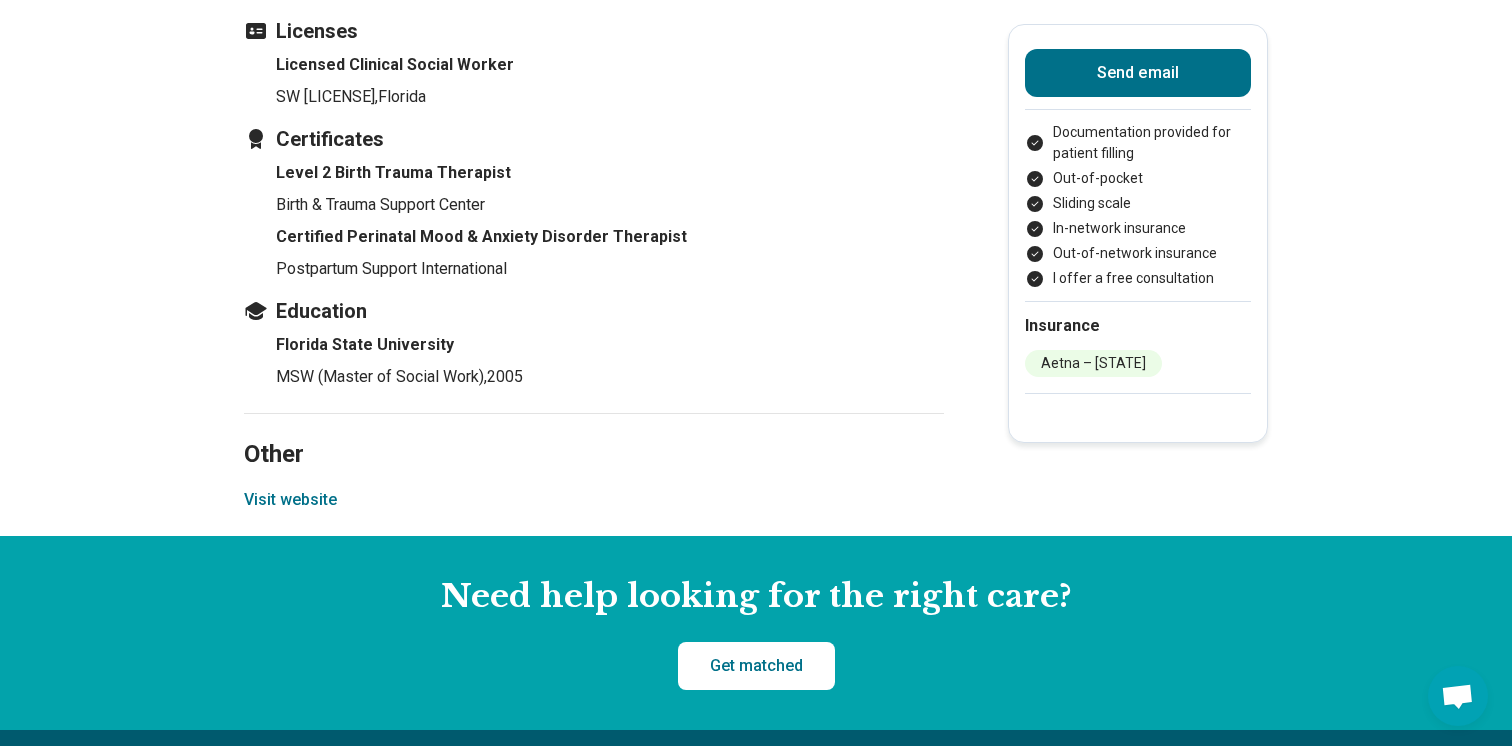 click on "Visit website" at bounding box center [290, 500] 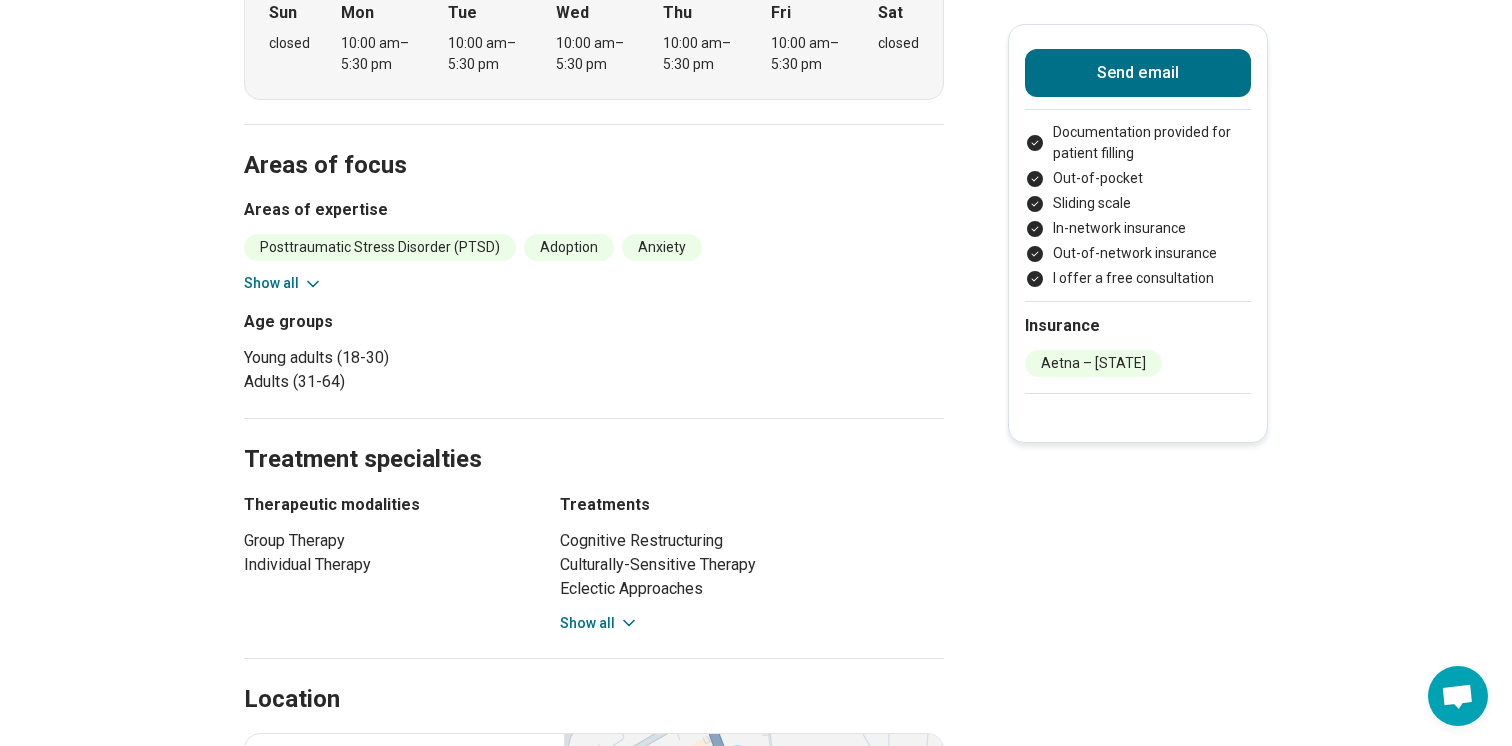 scroll, scrollTop: 761, scrollLeft: 0, axis: vertical 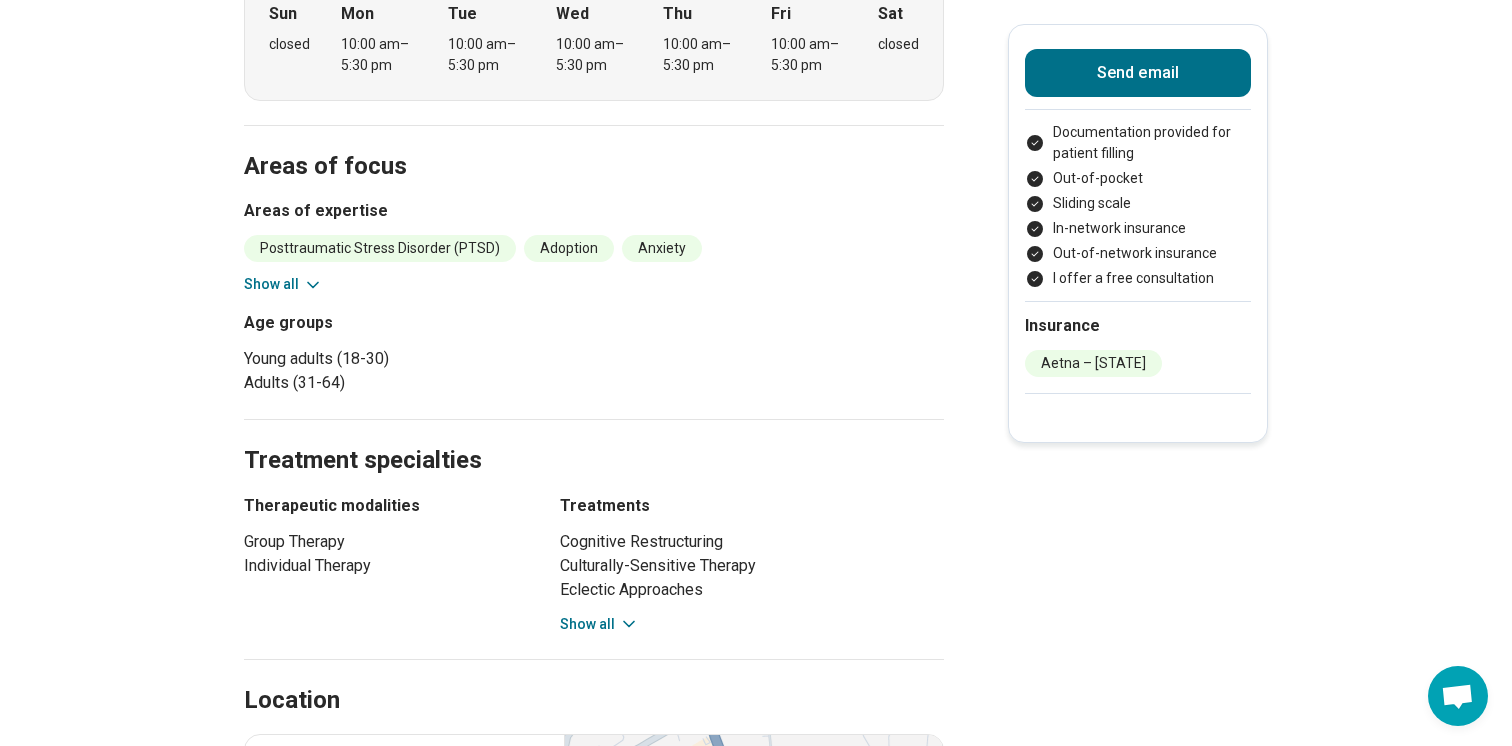click on "Show all" at bounding box center [599, 624] 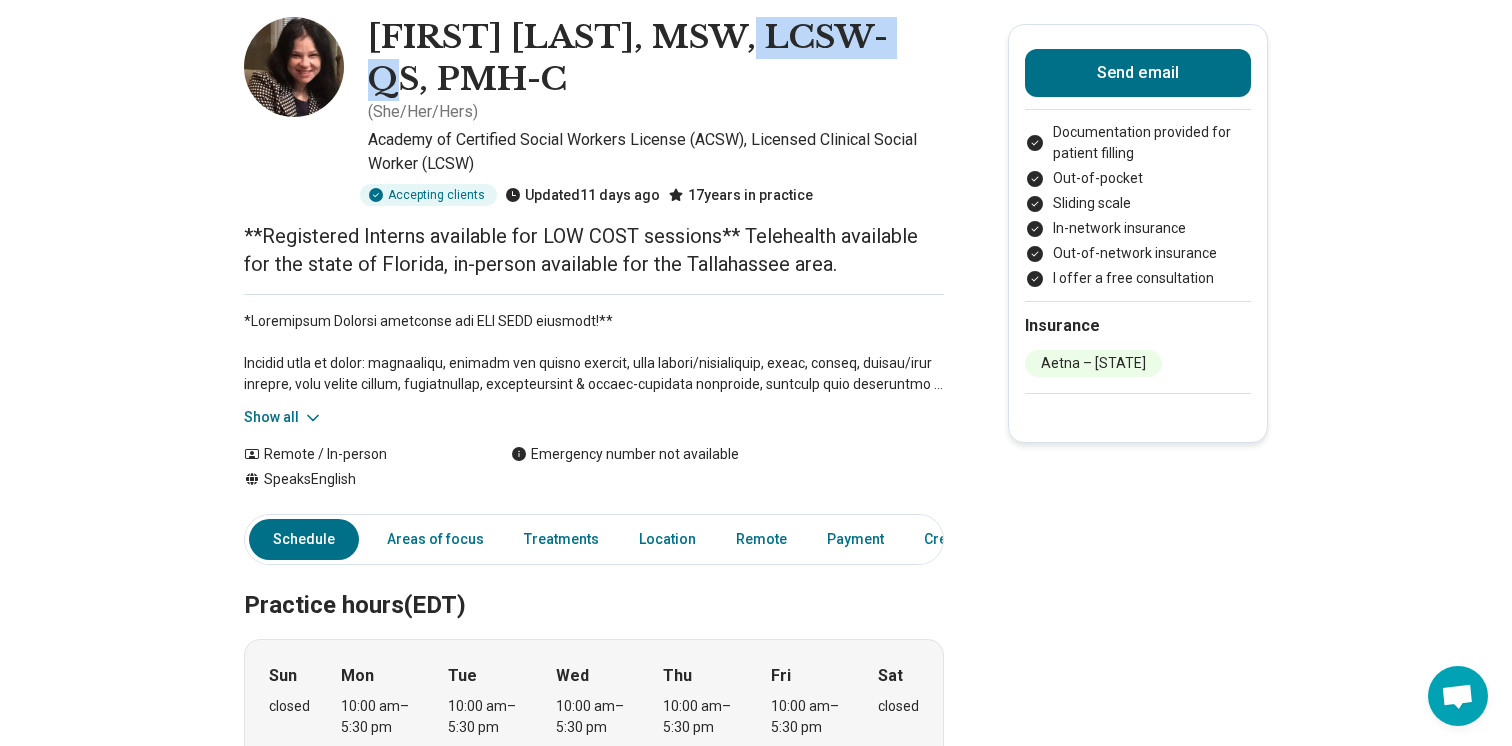 scroll, scrollTop: 0, scrollLeft: 0, axis: both 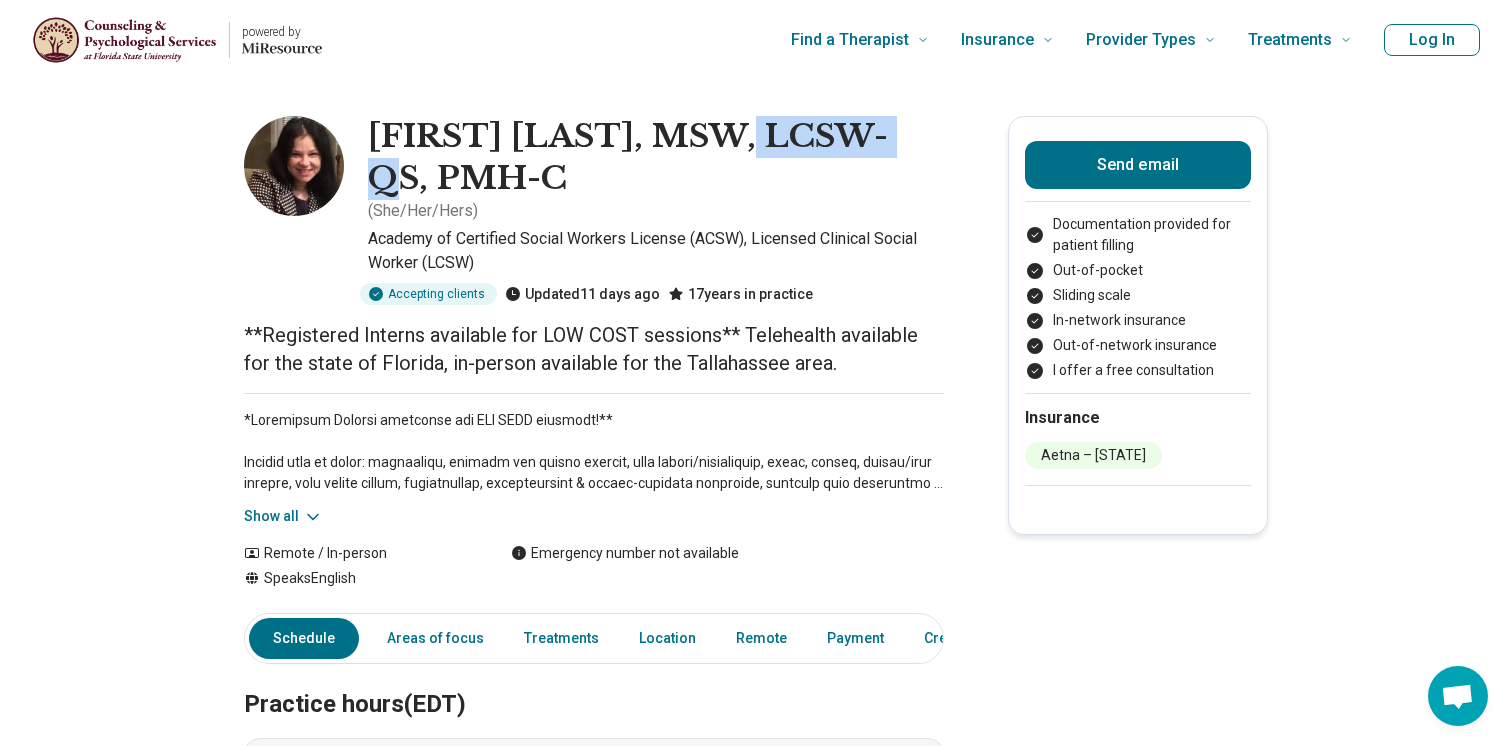 click on "Show all" at bounding box center (283, 516) 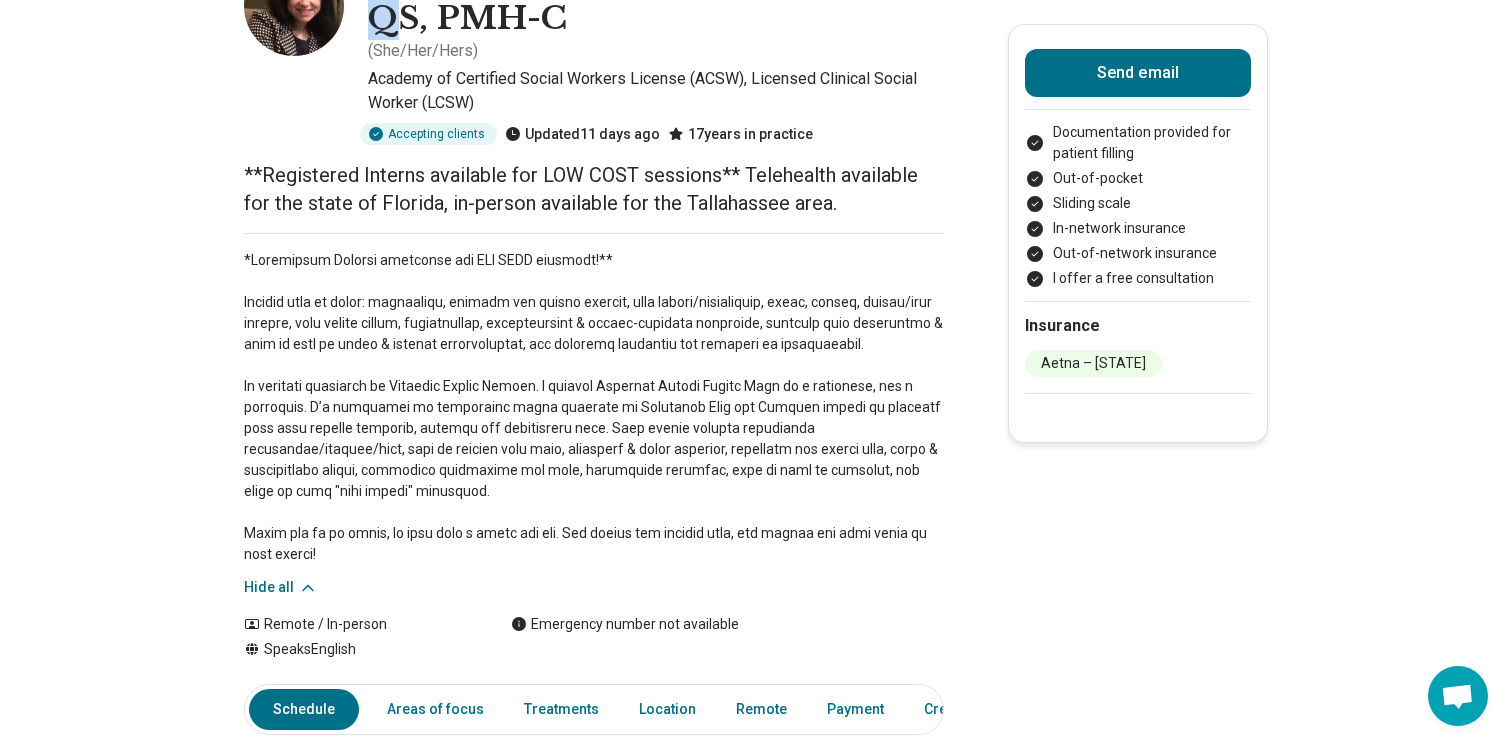 scroll, scrollTop: 0, scrollLeft: 0, axis: both 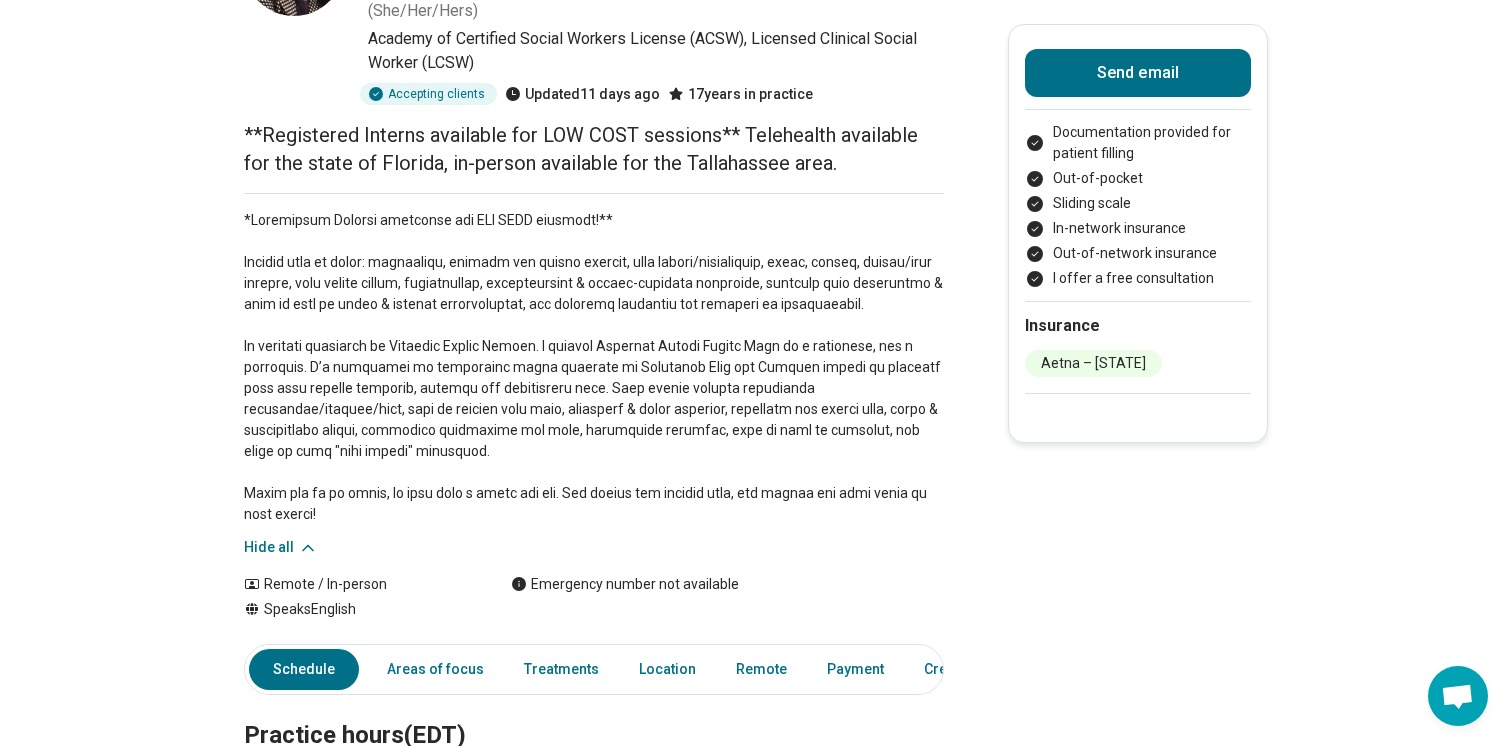 click on "Schedule" at bounding box center (304, 669) 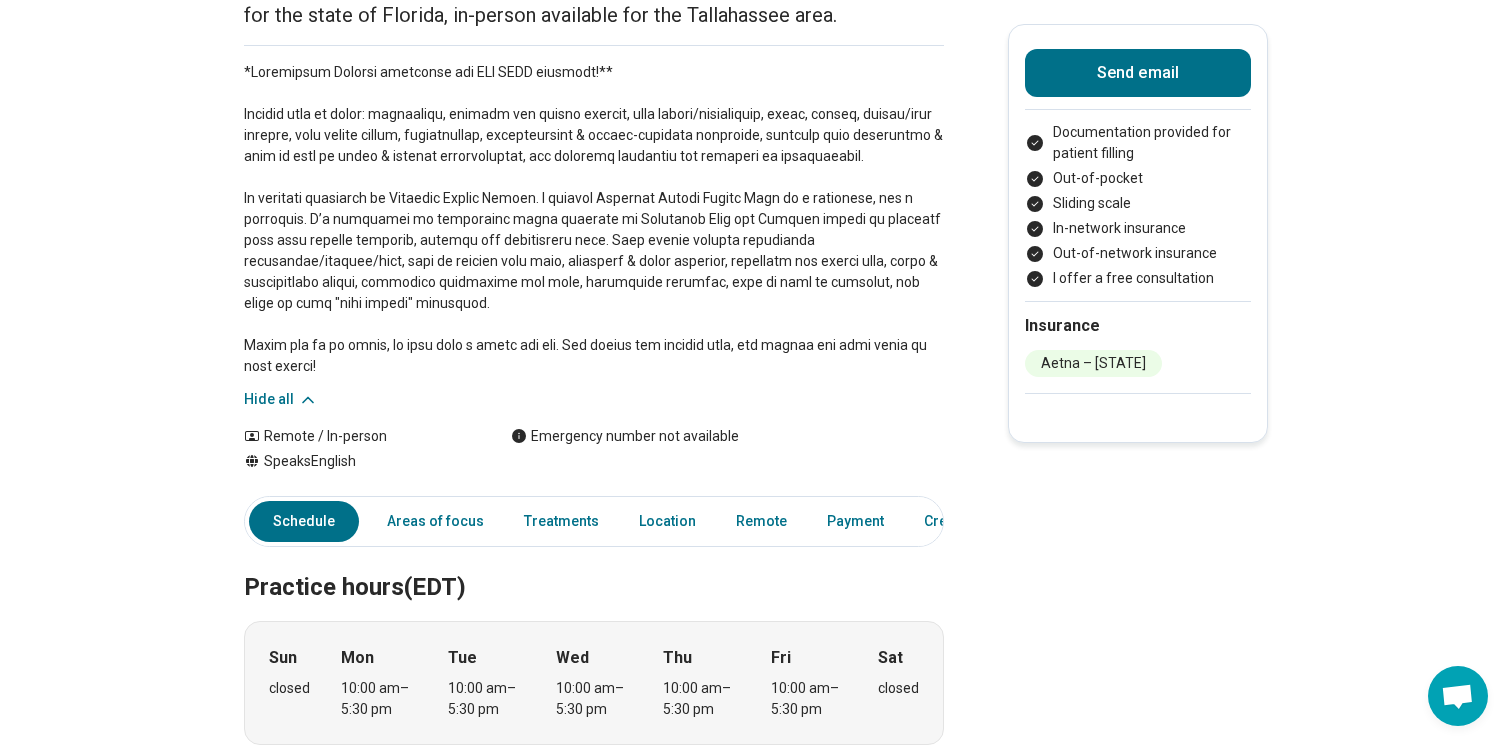 scroll, scrollTop: 0, scrollLeft: 0, axis: both 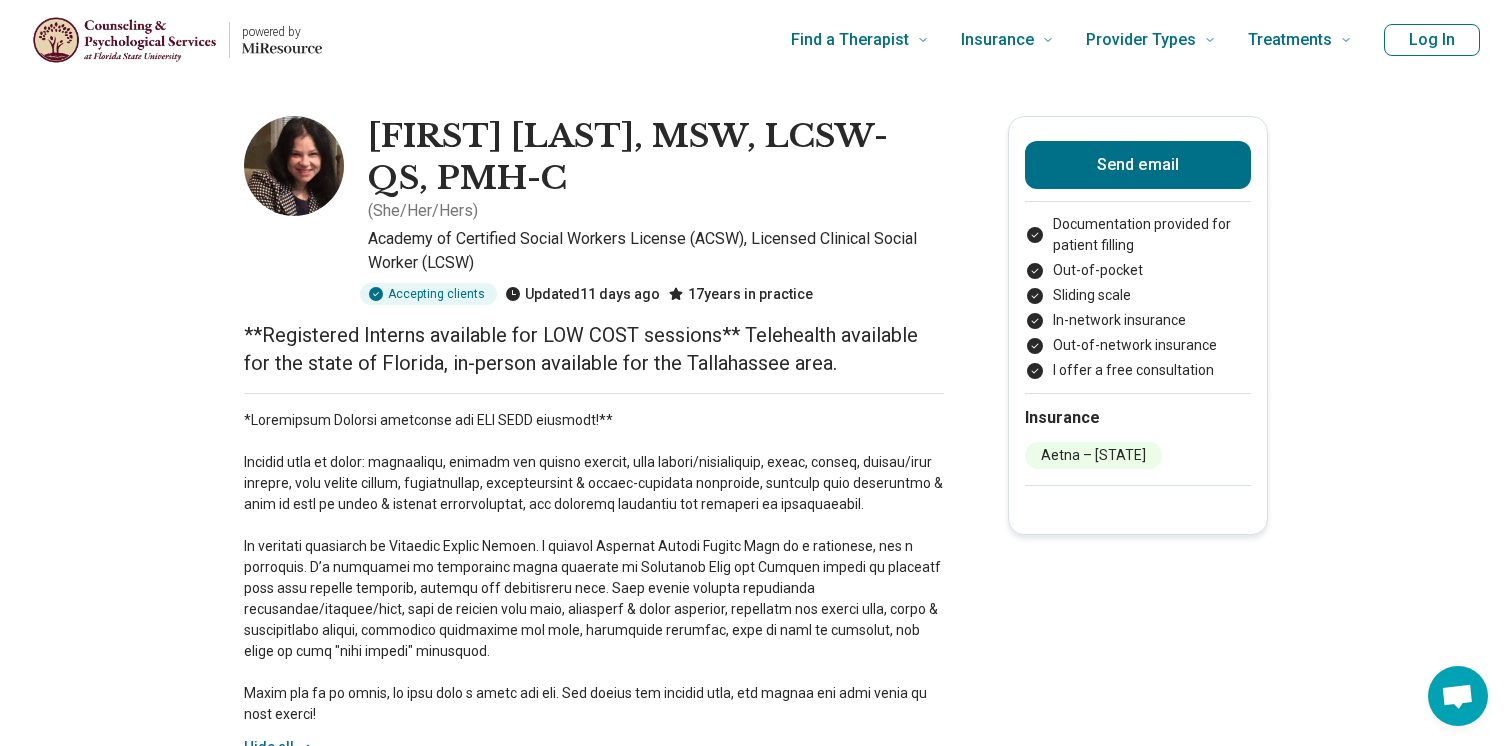 click on "Send email" at bounding box center [1138, 171] 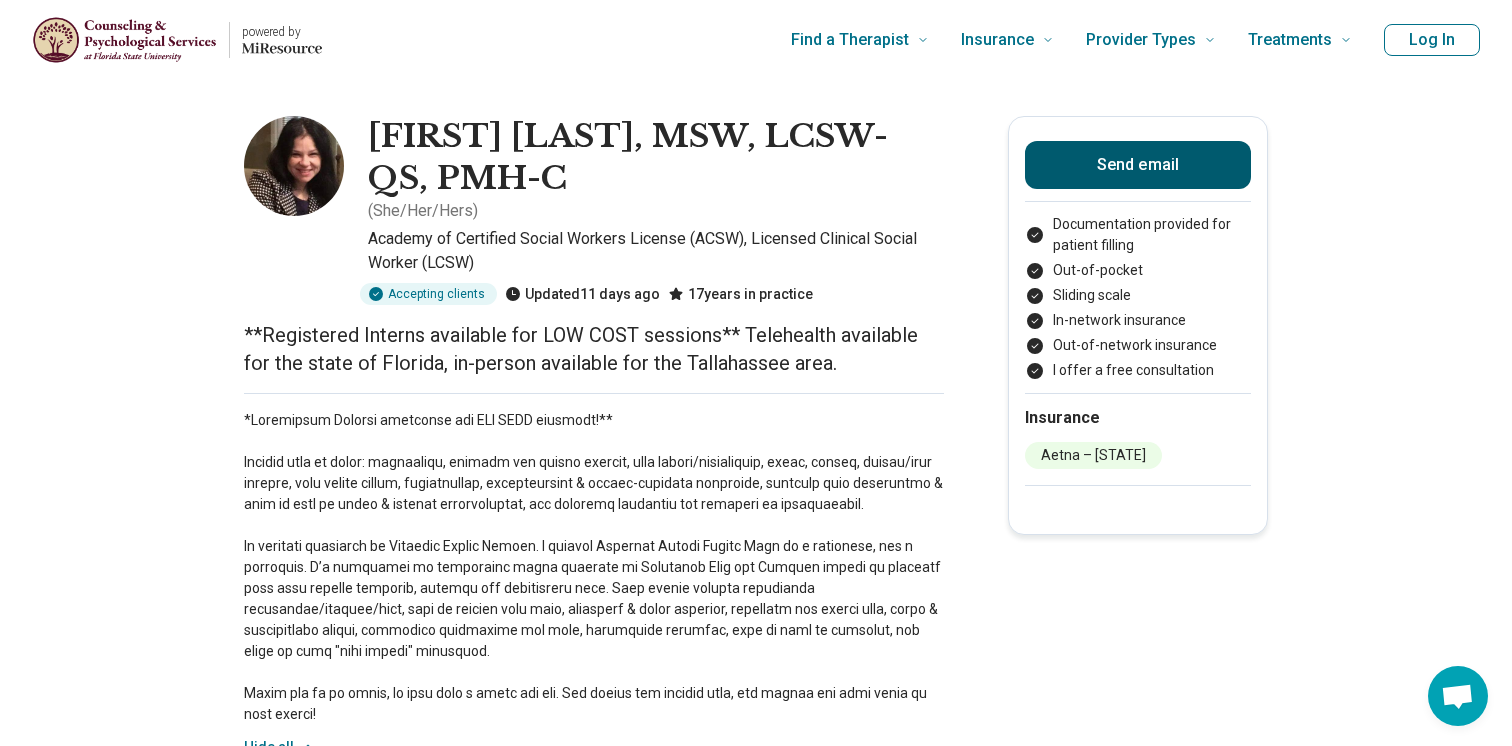 click on "Send email" at bounding box center (1138, 165) 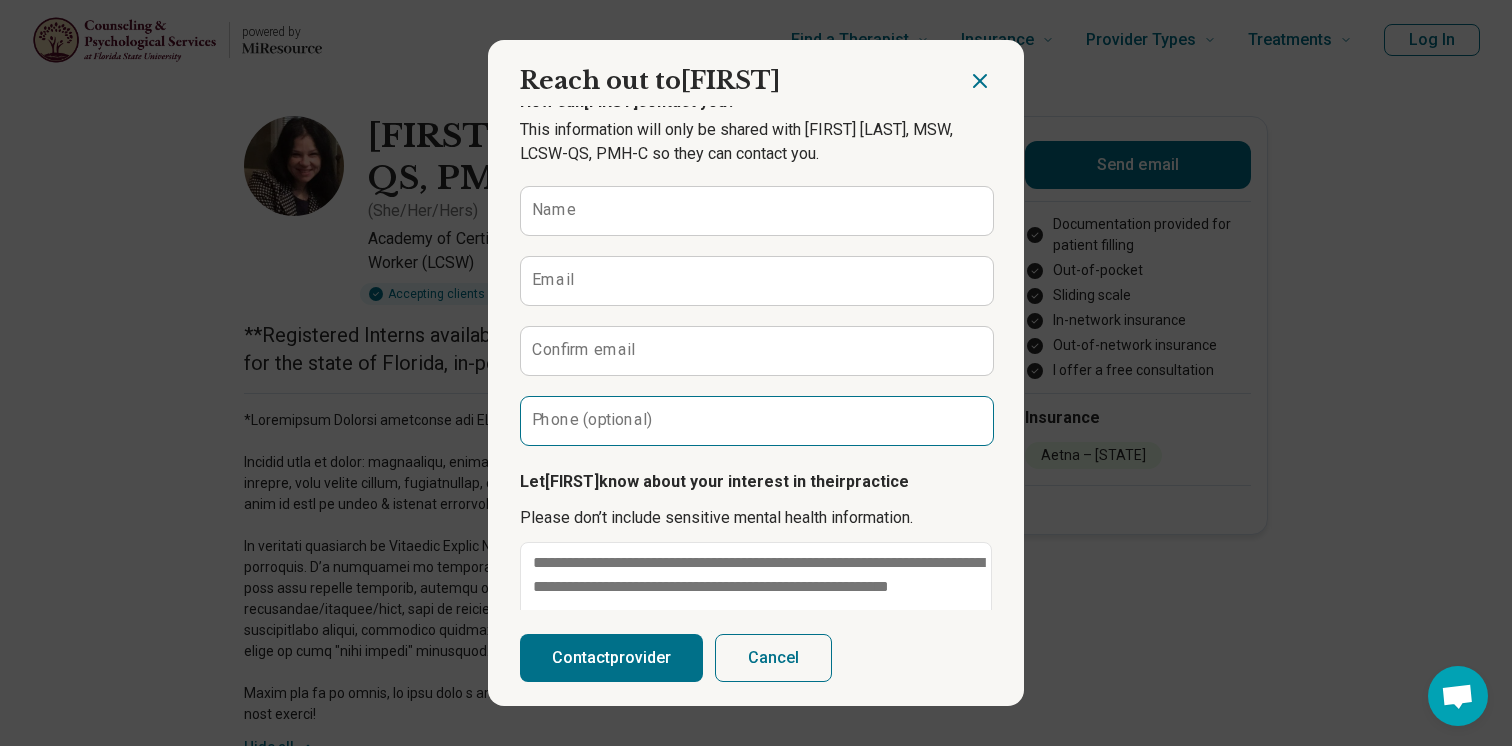 scroll, scrollTop: 0, scrollLeft: 0, axis: both 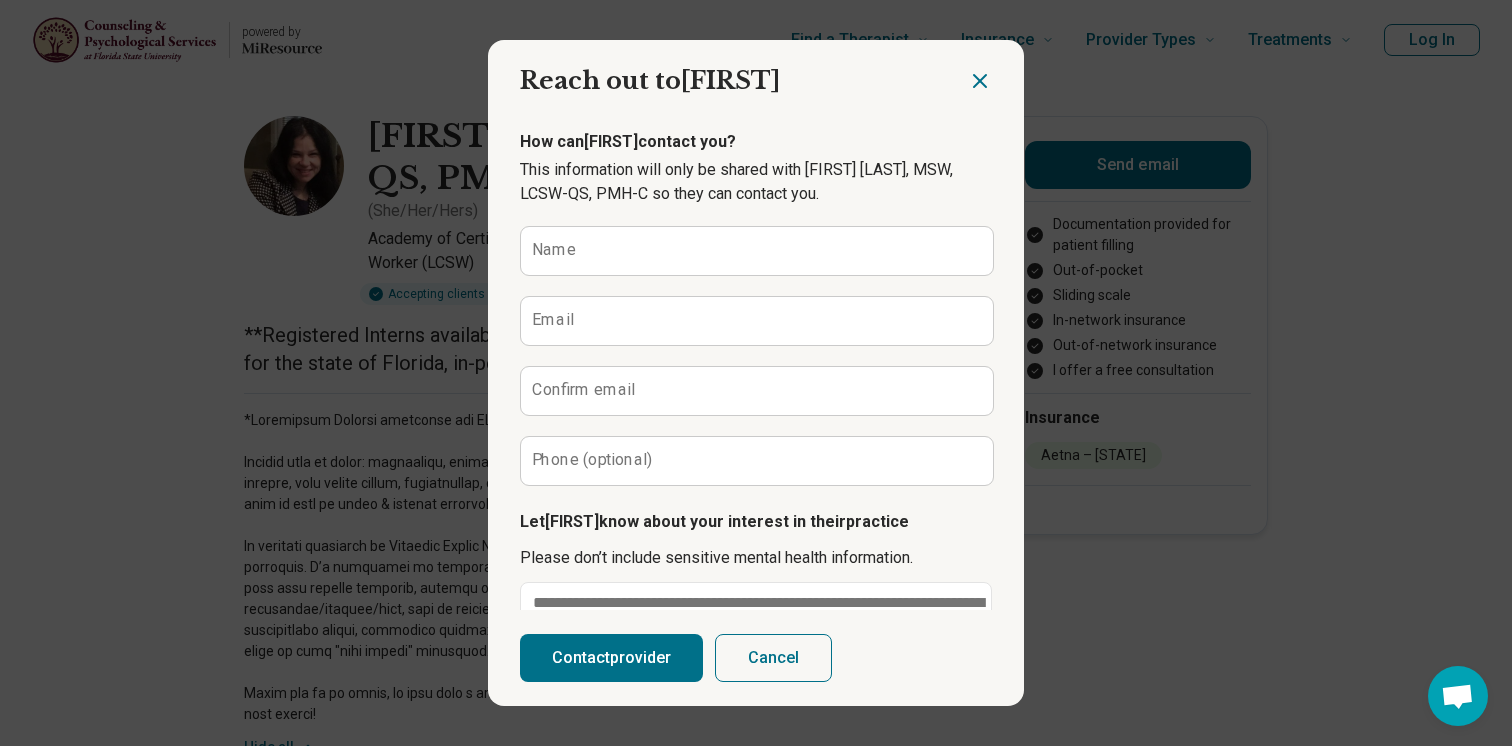 click on "Contact  provider" at bounding box center (611, 658) 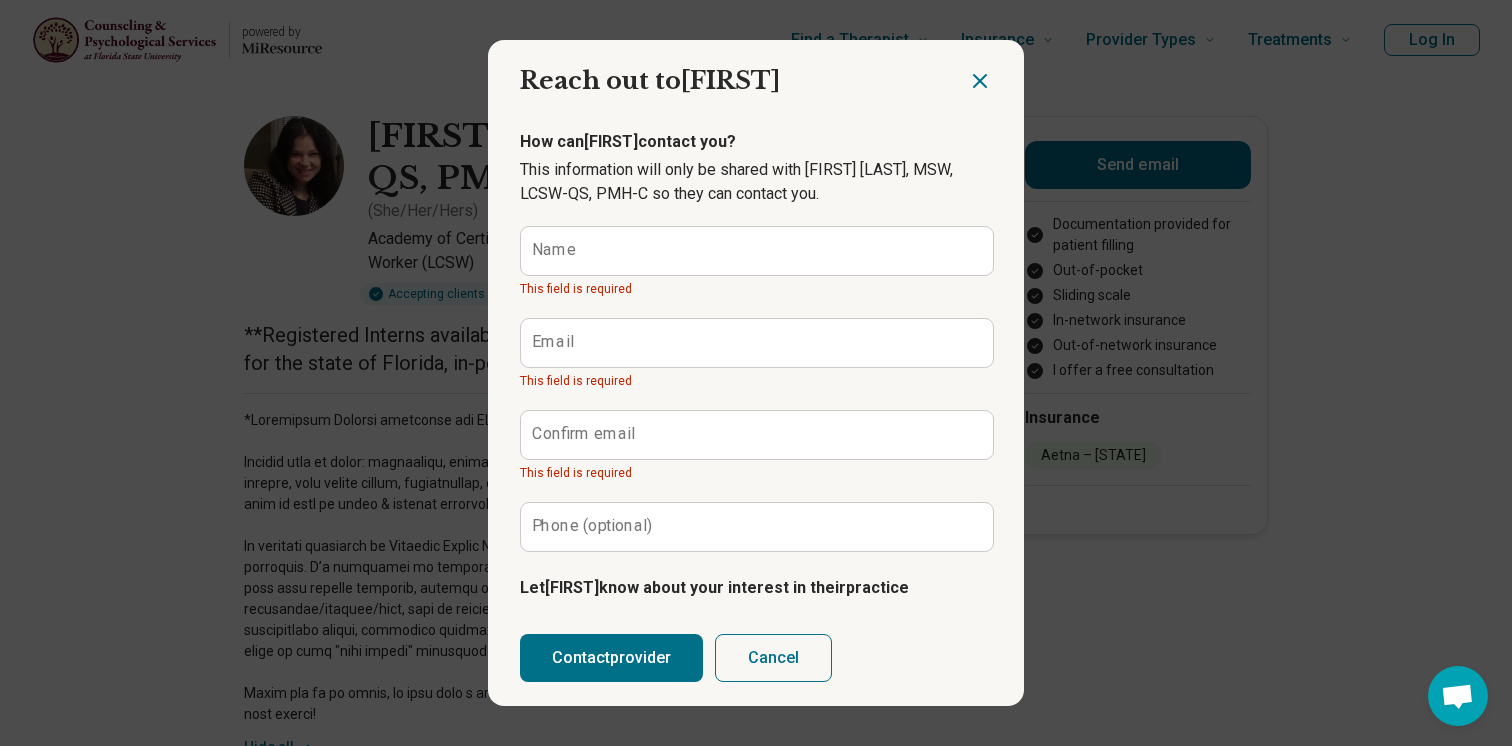 scroll, scrollTop: 225, scrollLeft: 0, axis: vertical 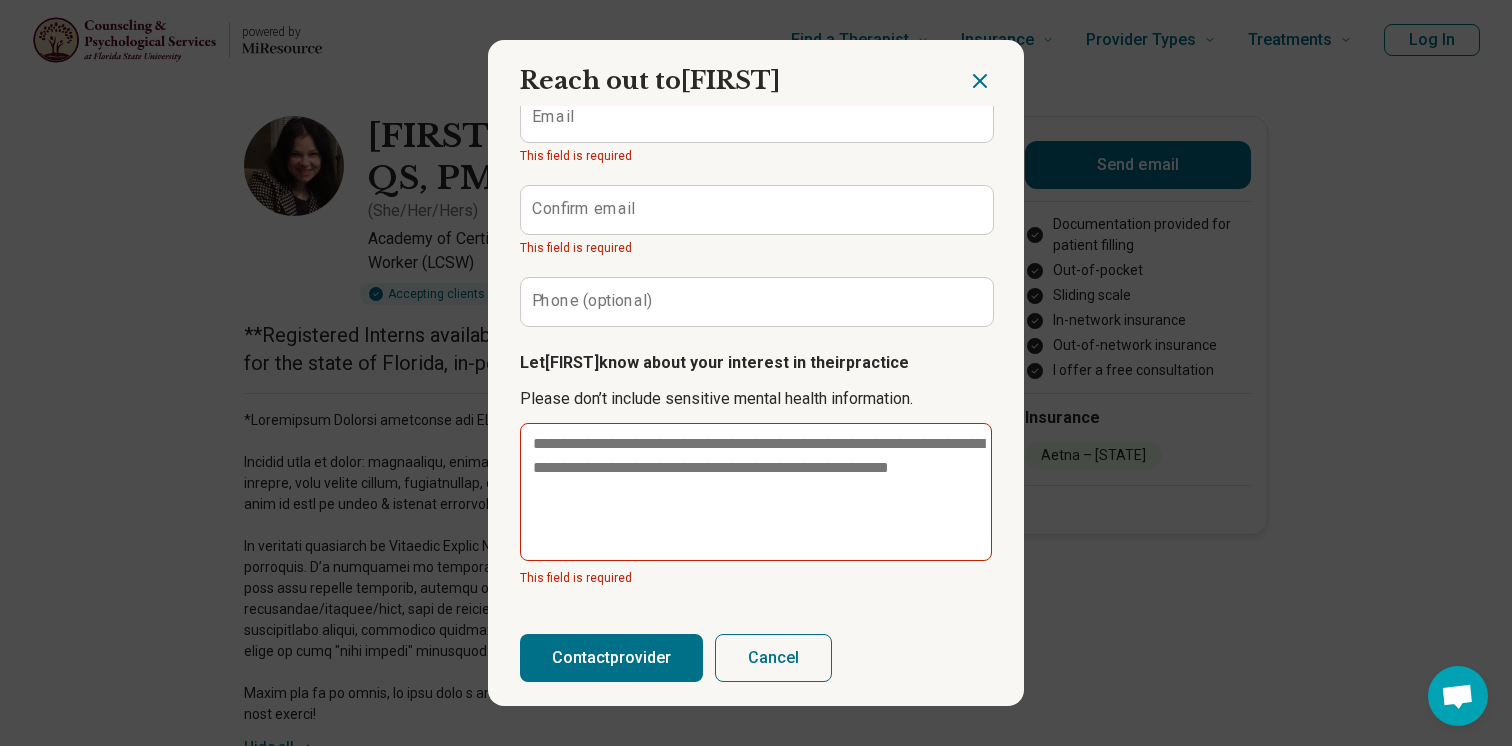 click 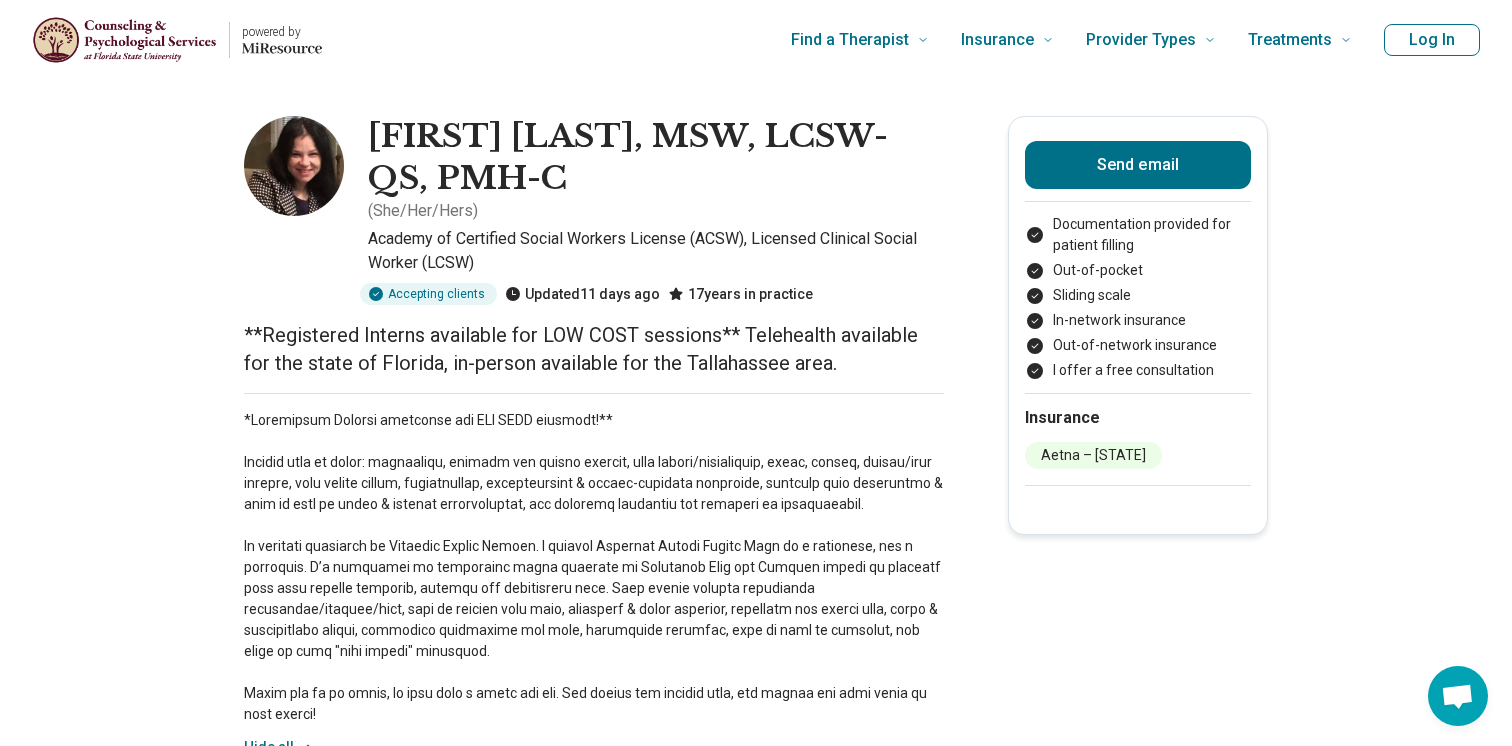 click on "**Registered Interns available for LOW COST sessions**
Telehealth available for the state of Florida, in-person available for the Tallahassee area." at bounding box center (594, 349) 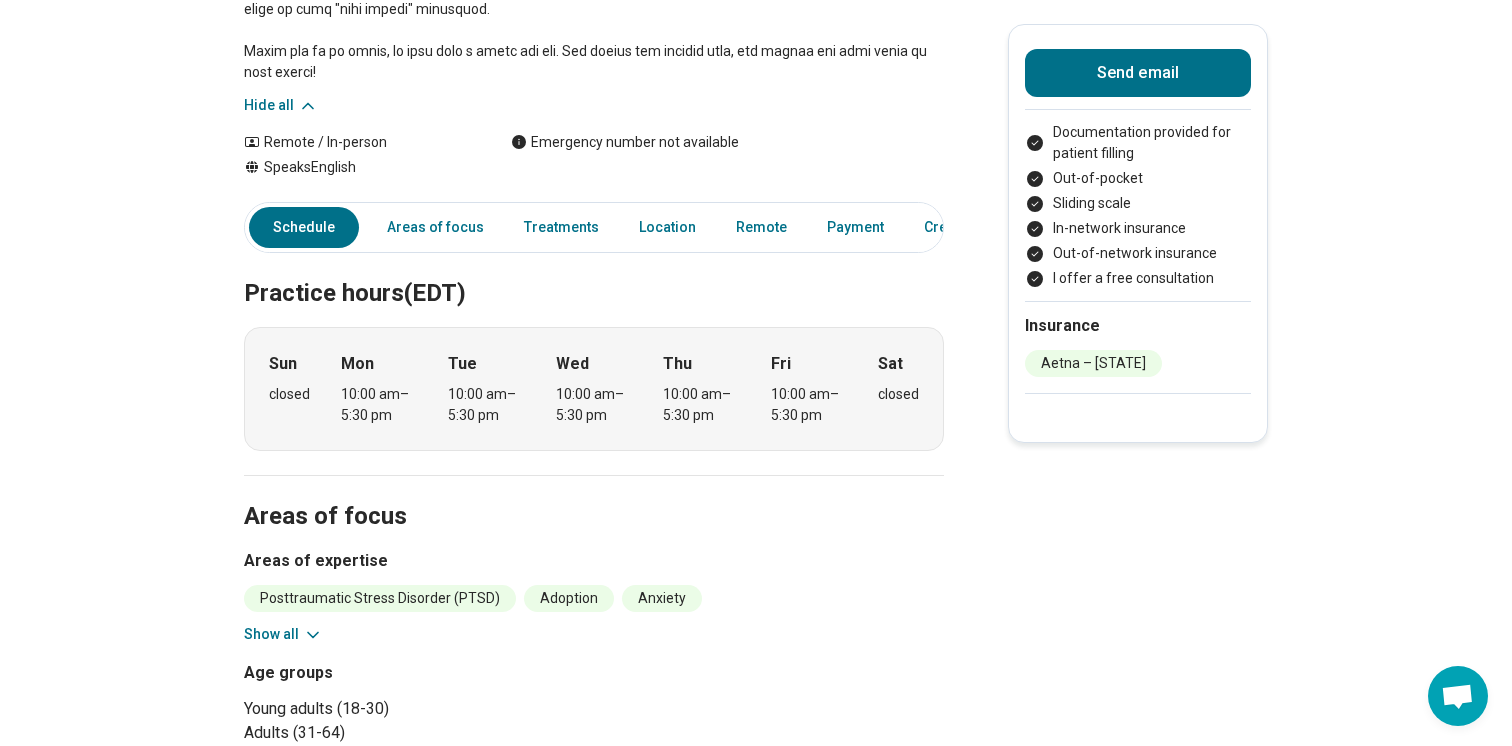scroll, scrollTop: 2249, scrollLeft: 0, axis: vertical 